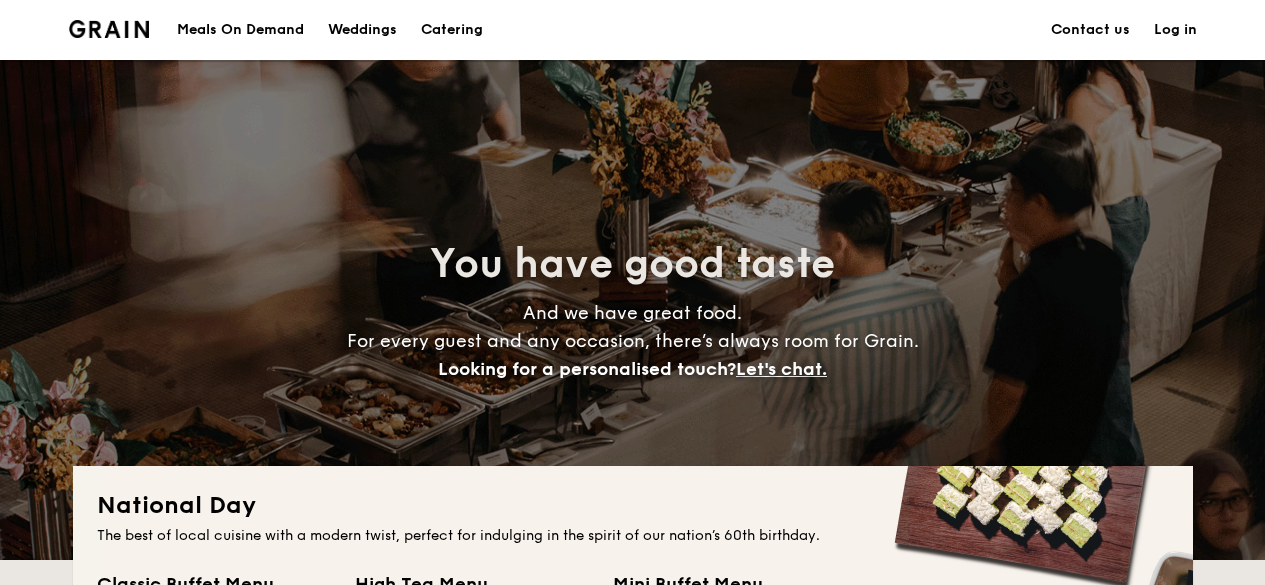scroll, scrollTop: 234, scrollLeft: 0, axis: vertical 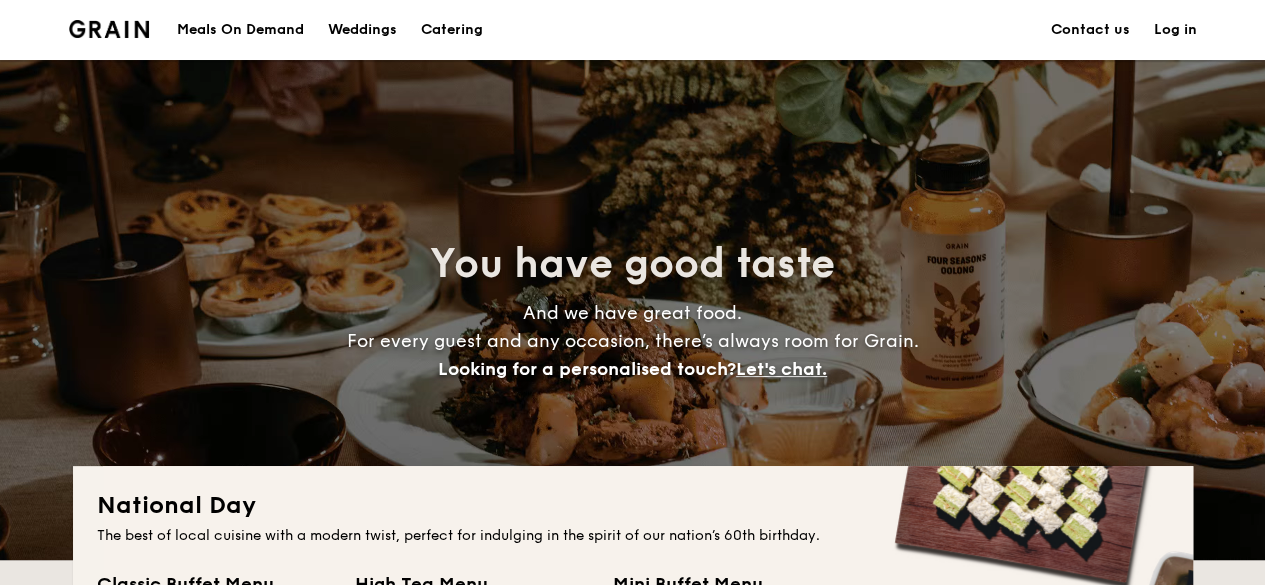 click on "Meals On Demand" at bounding box center [240, 30] 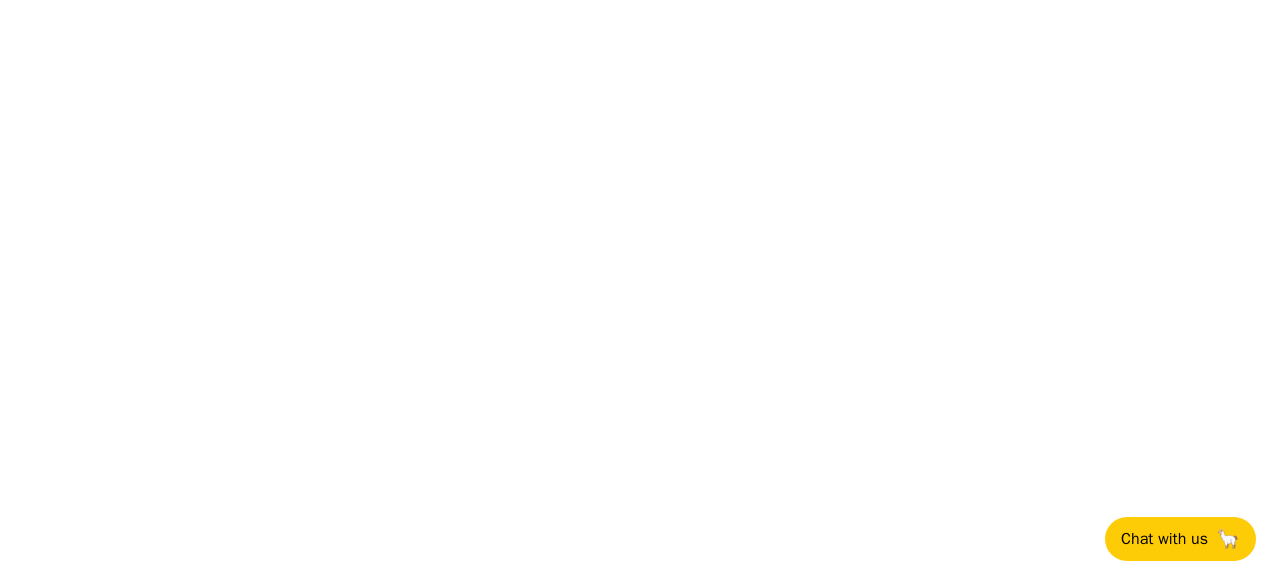scroll, scrollTop: 0, scrollLeft: 0, axis: both 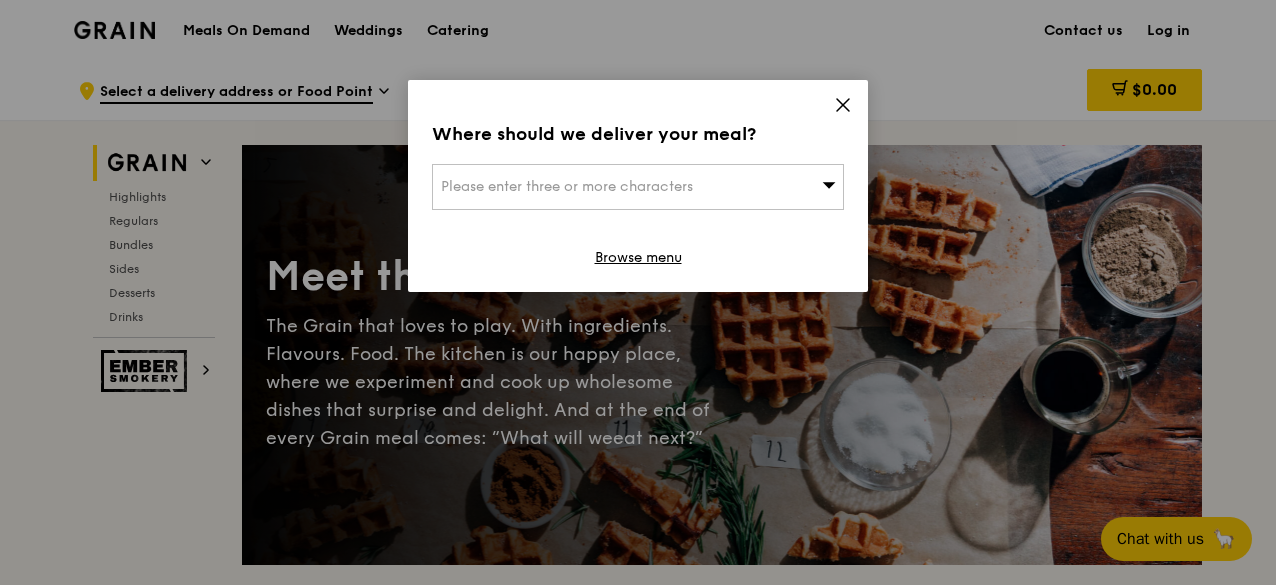 click 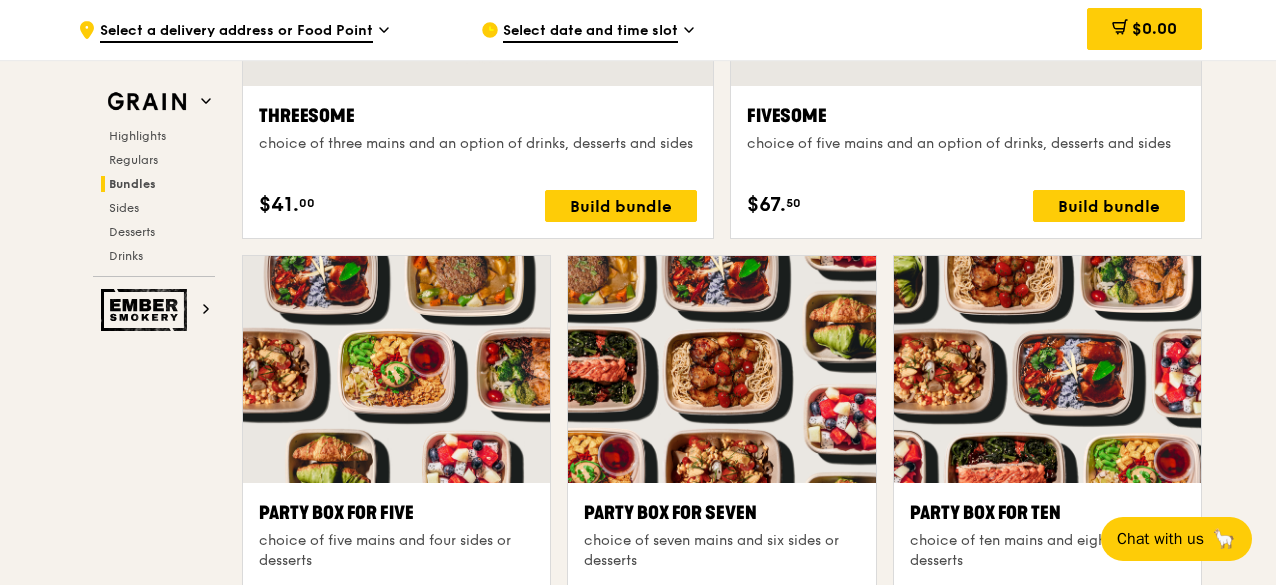 scroll, scrollTop: 4200, scrollLeft: 0, axis: vertical 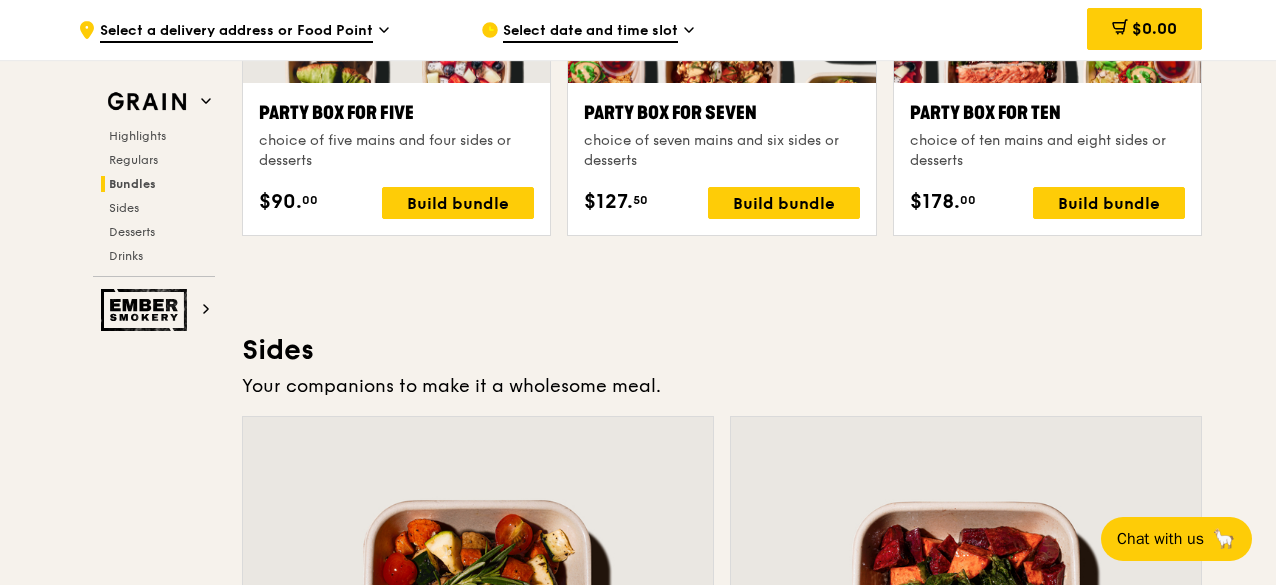 click on ".cls-1 {
fill: none;
stroke: #fff;
stroke-linecap: round;
stroke-linejoin: round;
stroke-width: 1.5px;
}
.cls-2 {
fill: #fecc07;
}
.cls-2, .cls-3 {
stroke-width: 0px;
}
.cls-3 {
fill: #fff;
fill-rule: evenodd;
}
Select a delivery address or Food Point
Select date and time slot
$[PRICE]
Grain
Highlights
Regulars
Bundles
Sides
Desserts
Drinks
Ember Smokery
Meet the new Grain The Grain that loves to play. With ingredients. Flavours. Food. The kitchen is our happy place, where we experiment and cook up wholesome dishes that surprise and delight. And at the end of every Grain meal comes: “What will we  eat next?”
Highlights
Warm
$[PRICE]." at bounding box center [638, 77] 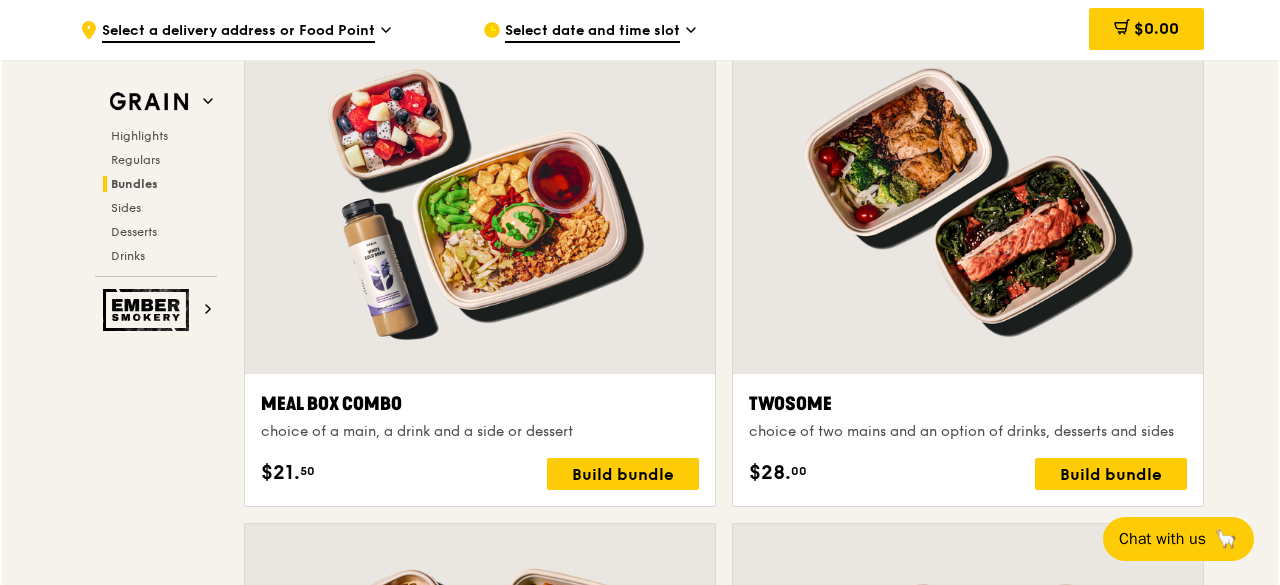 scroll, scrollTop: 3000, scrollLeft: 0, axis: vertical 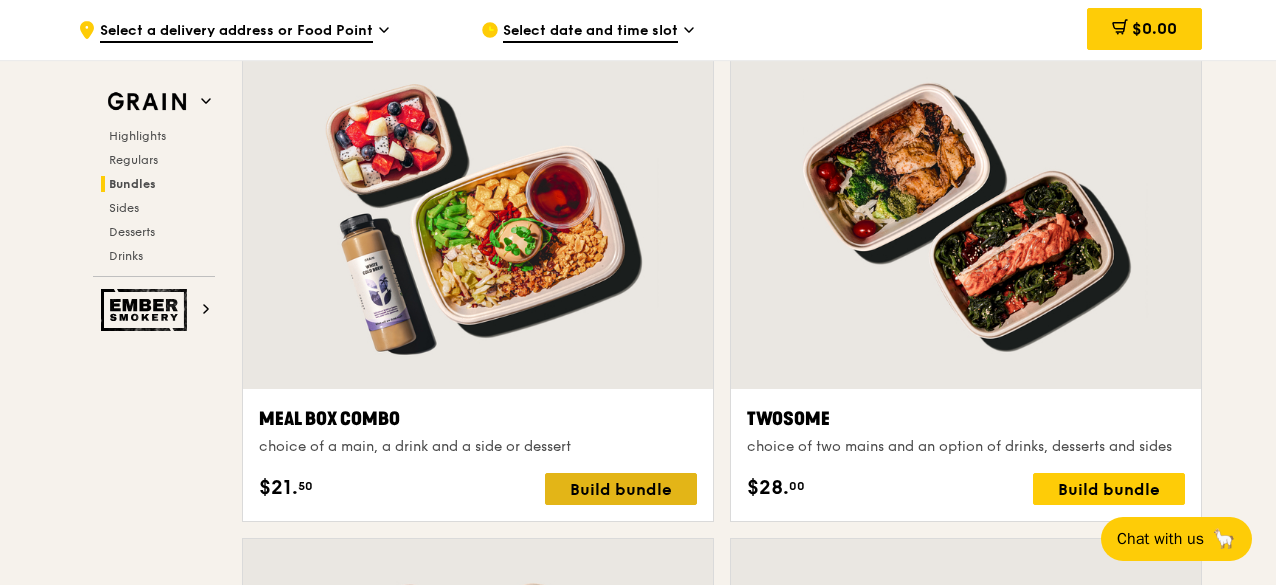 click on "Build bundle" at bounding box center [621, 489] 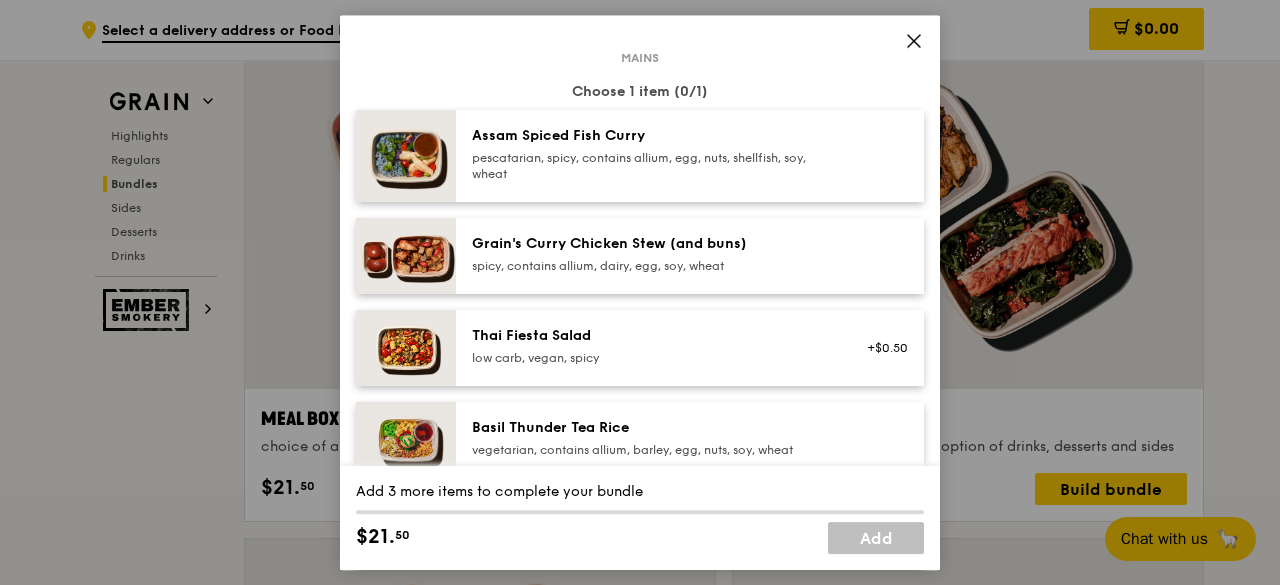 scroll, scrollTop: 200, scrollLeft: 0, axis: vertical 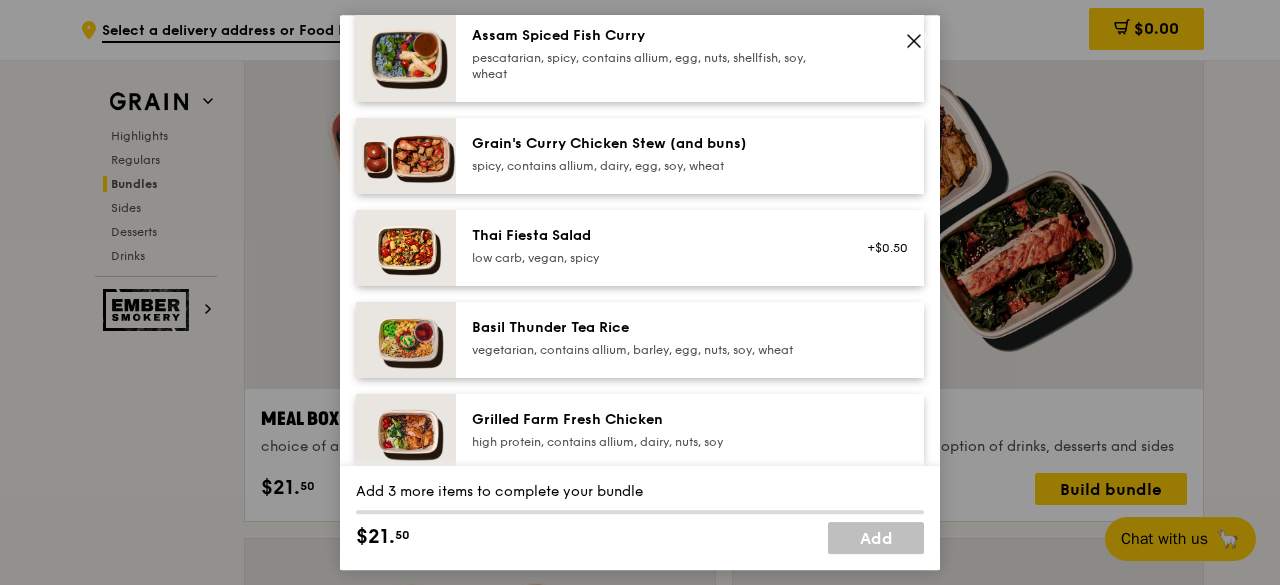 click at bounding box center (406, 248) 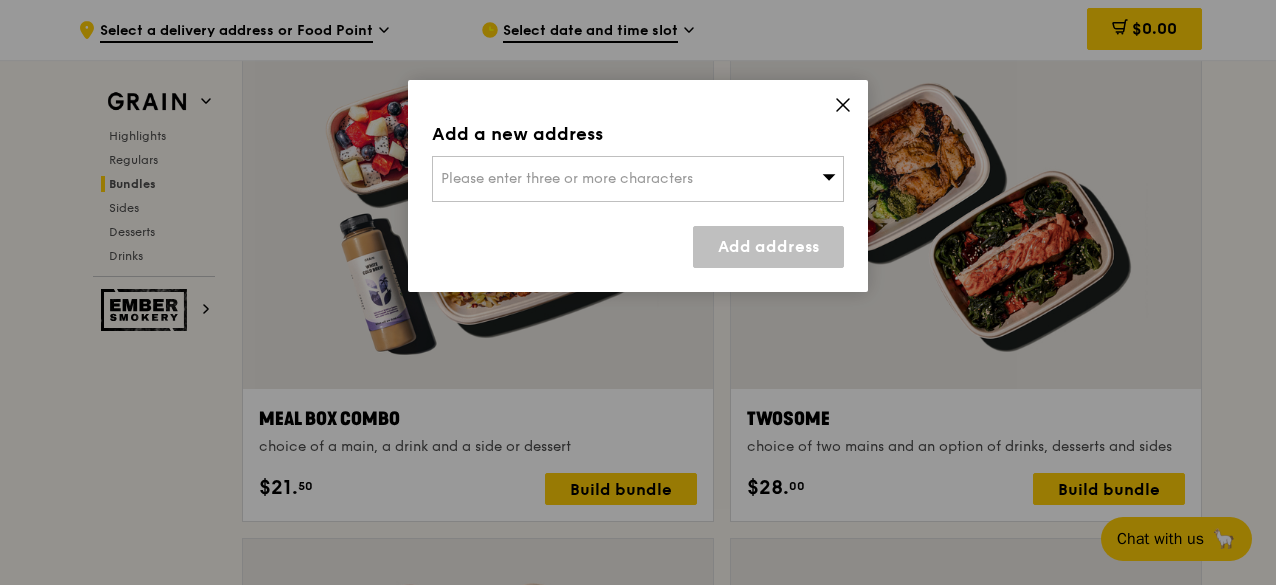 click on "Please enter three or more characters" at bounding box center [638, 179] 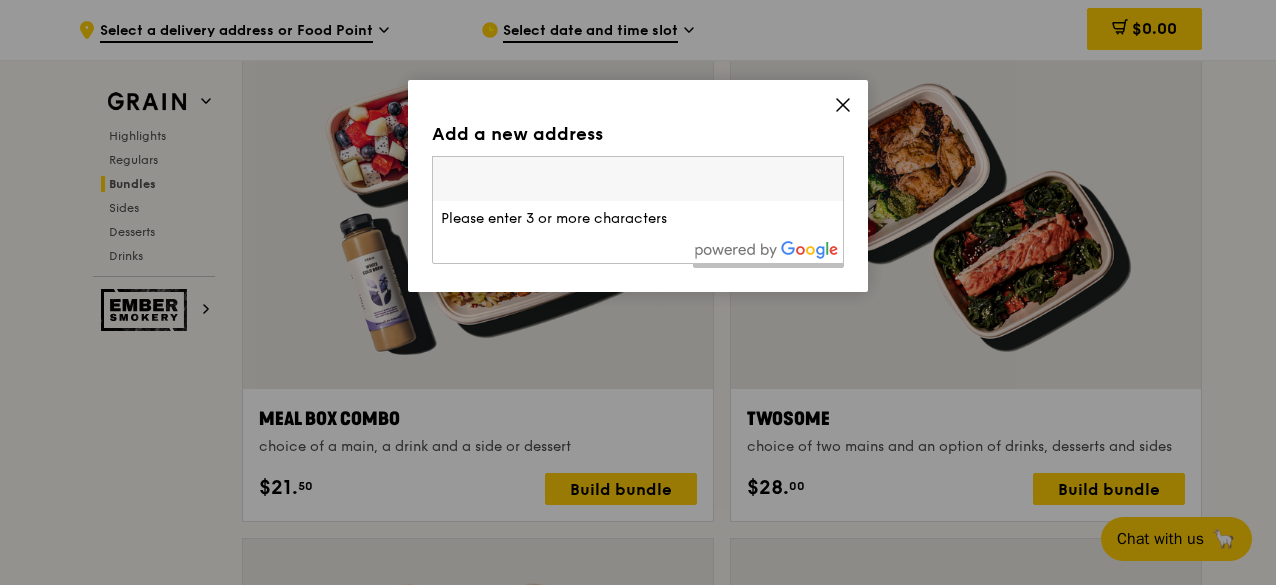 click 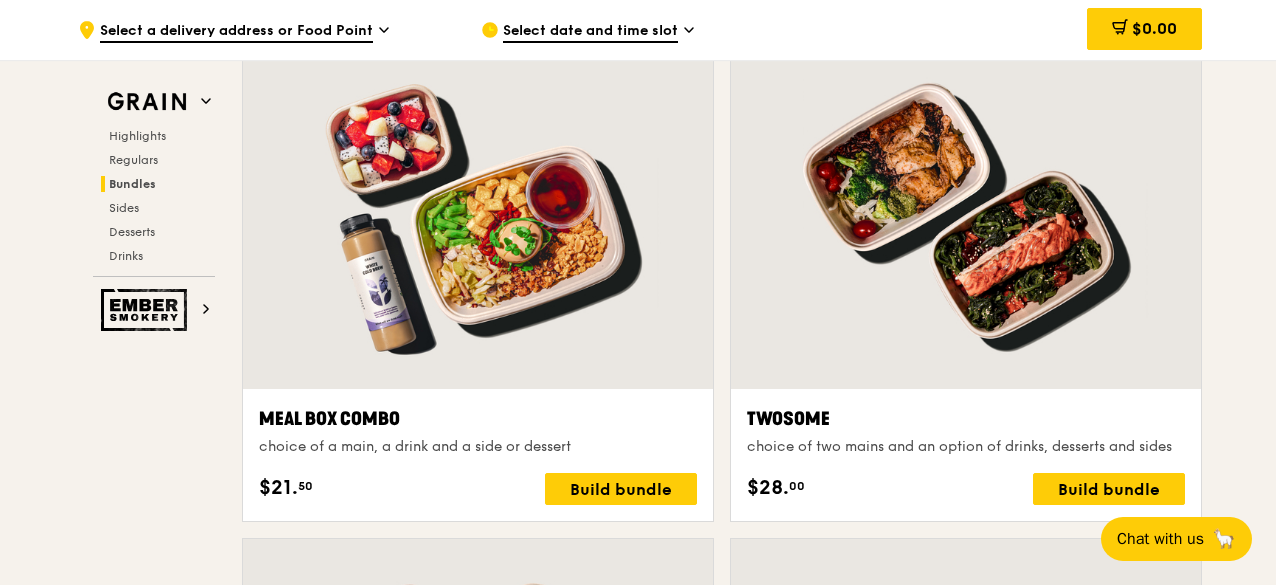 click at bounding box center (478, 215) 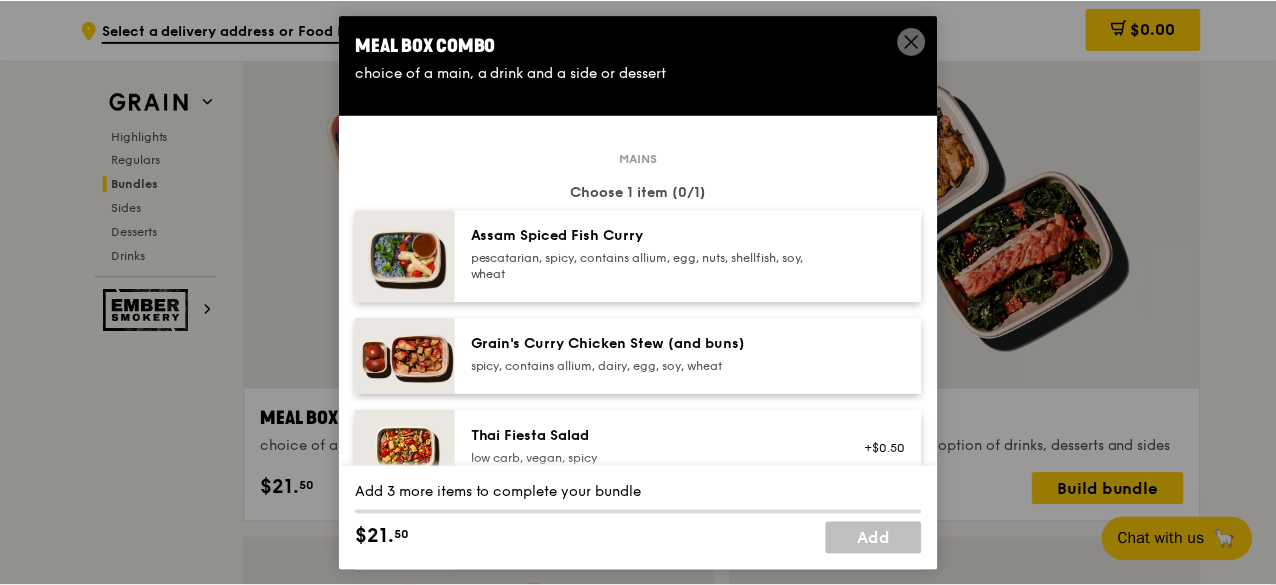 scroll, scrollTop: 200, scrollLeft: 0, axis: vertical 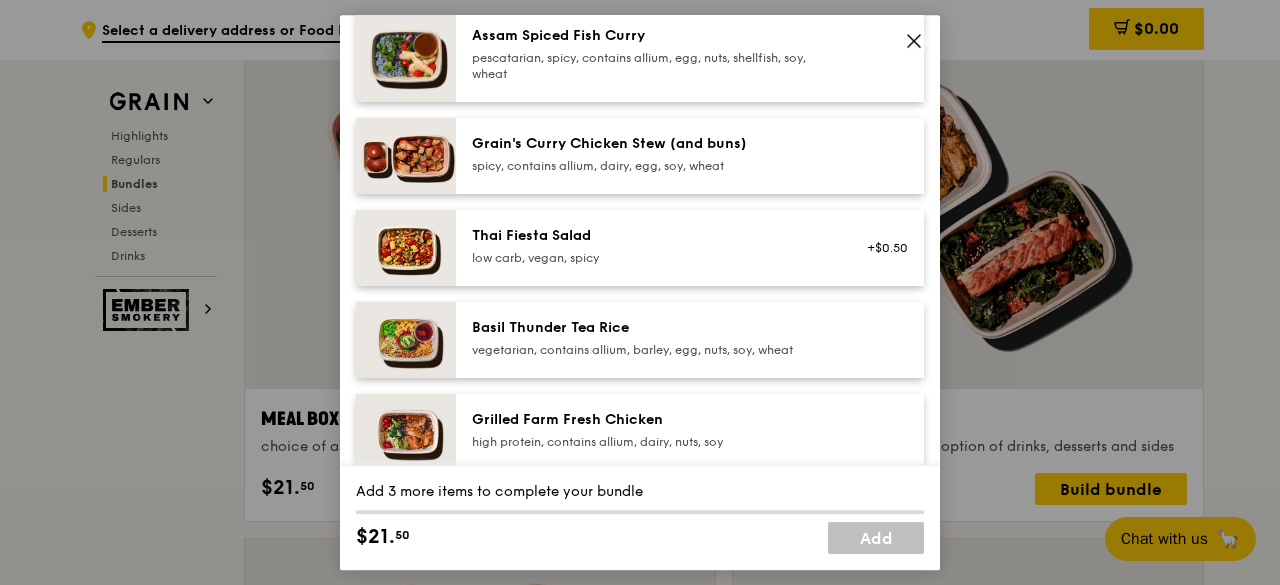 click on "low carb, vegan, spicy" at bounding box center (651, 258) 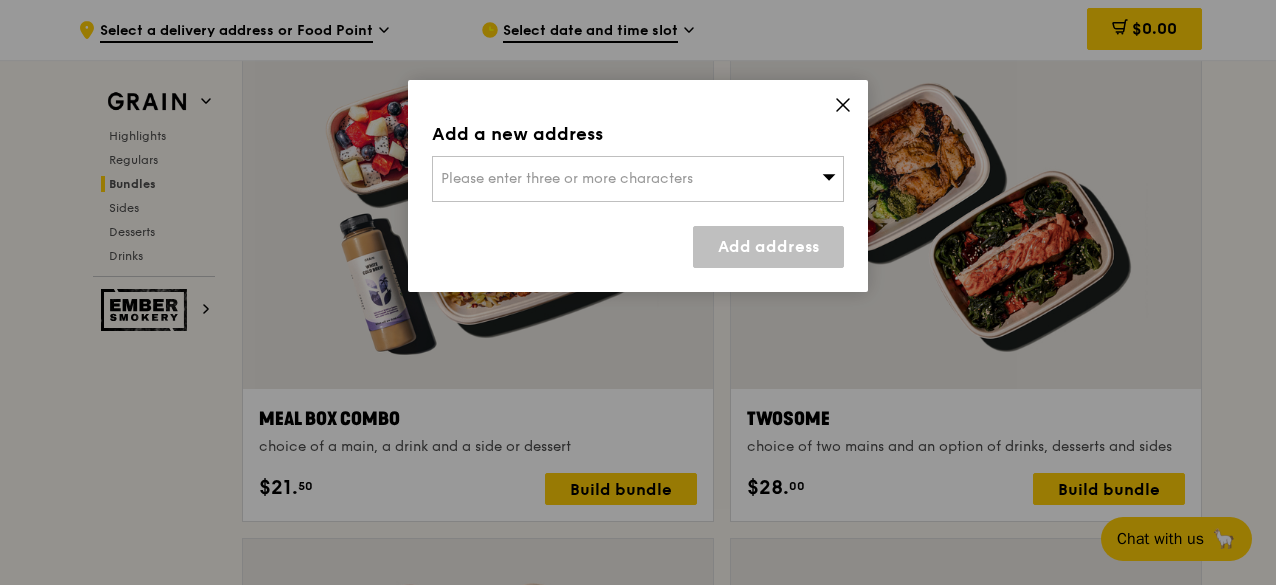 click on "Please enter three or more characters" at bounding box center (638, 179) 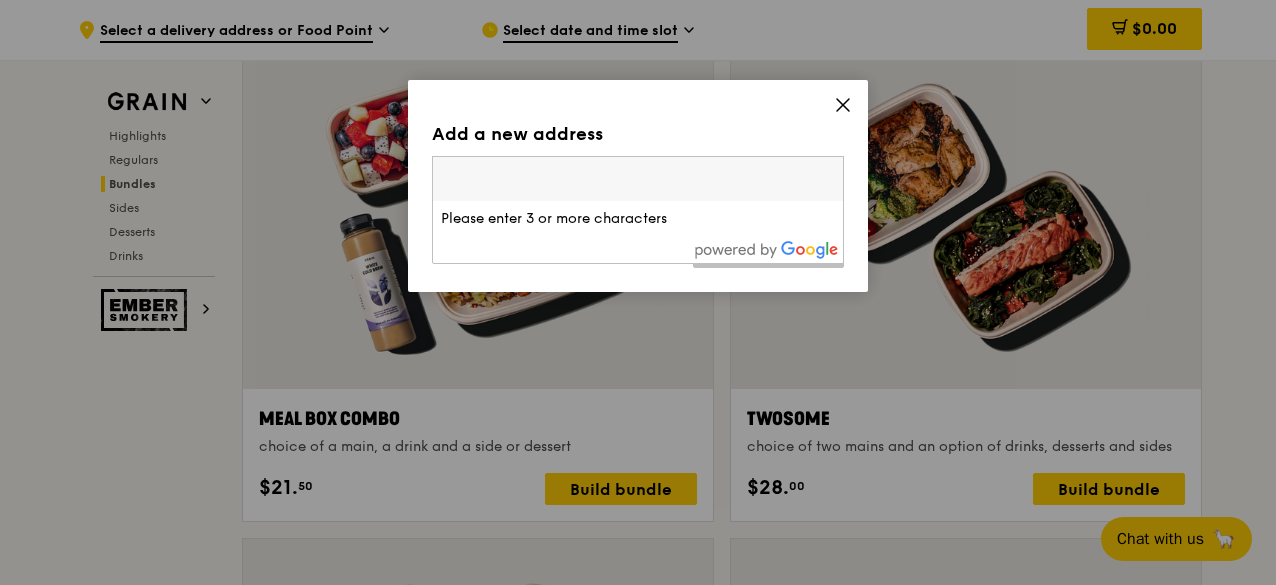 paste on "[NUMBER] [STREET_NAME], #[NUMBER]/[NUMBER] [BUILDING_NAME], [CITY] [POSTAL_CODE]" 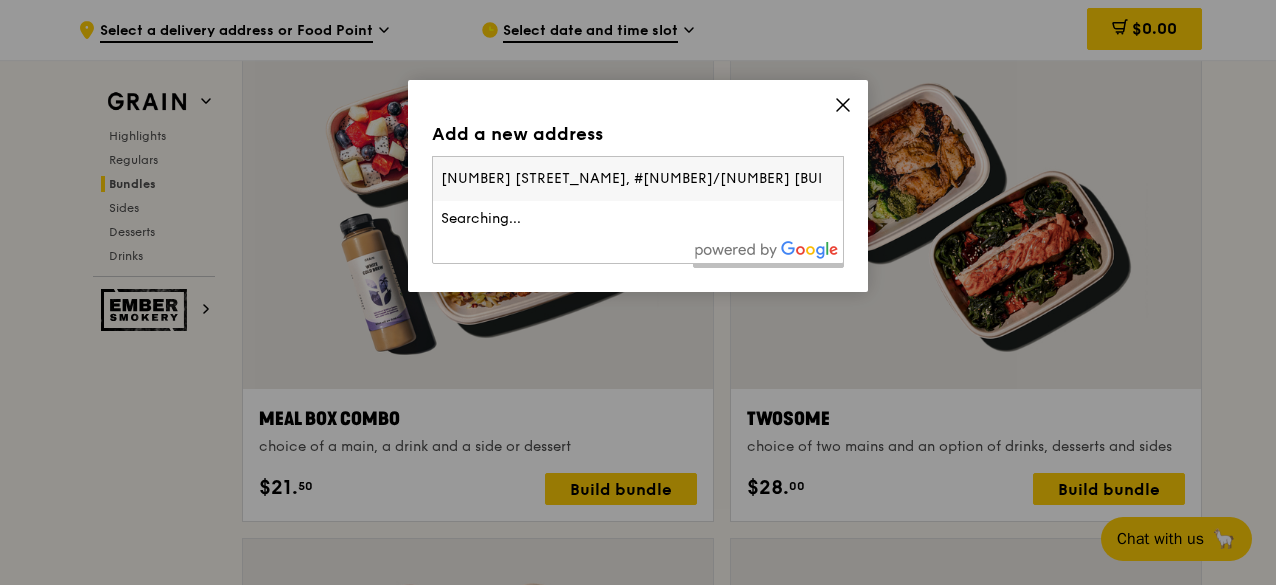 scroll, scrollTop: 0, scrollLeft: 14, axis: horizontal 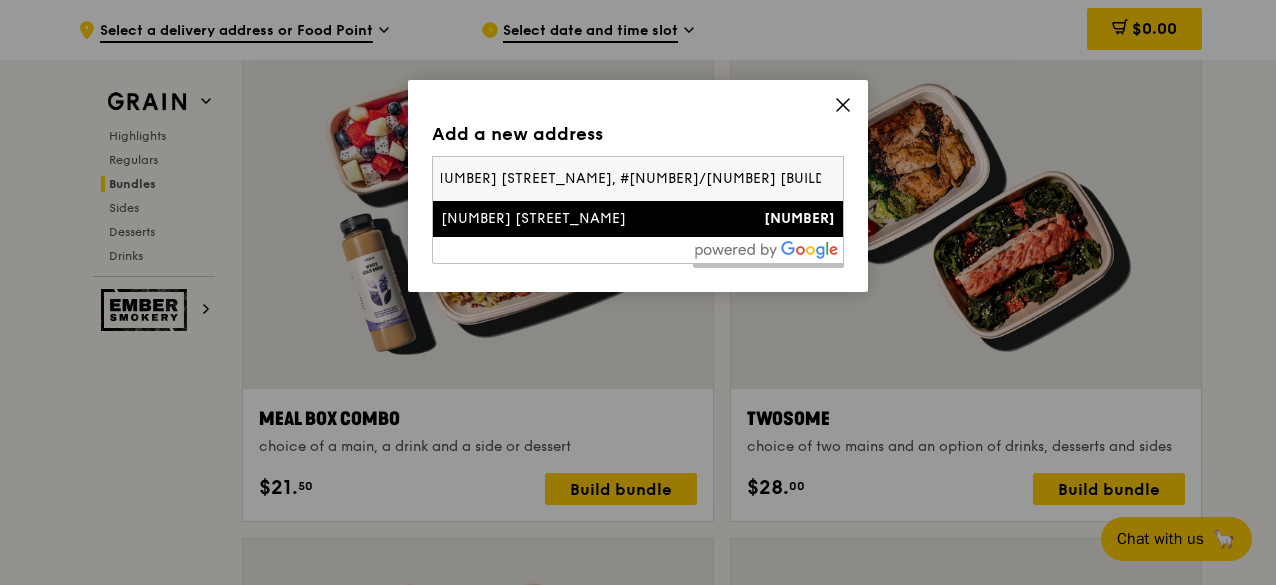 type on "[NUMBER] [STREET_NAME], #[NUMBER]/[NUMBER] [BUILDING_NAME], [CITY] [POSTAL_CODE]" 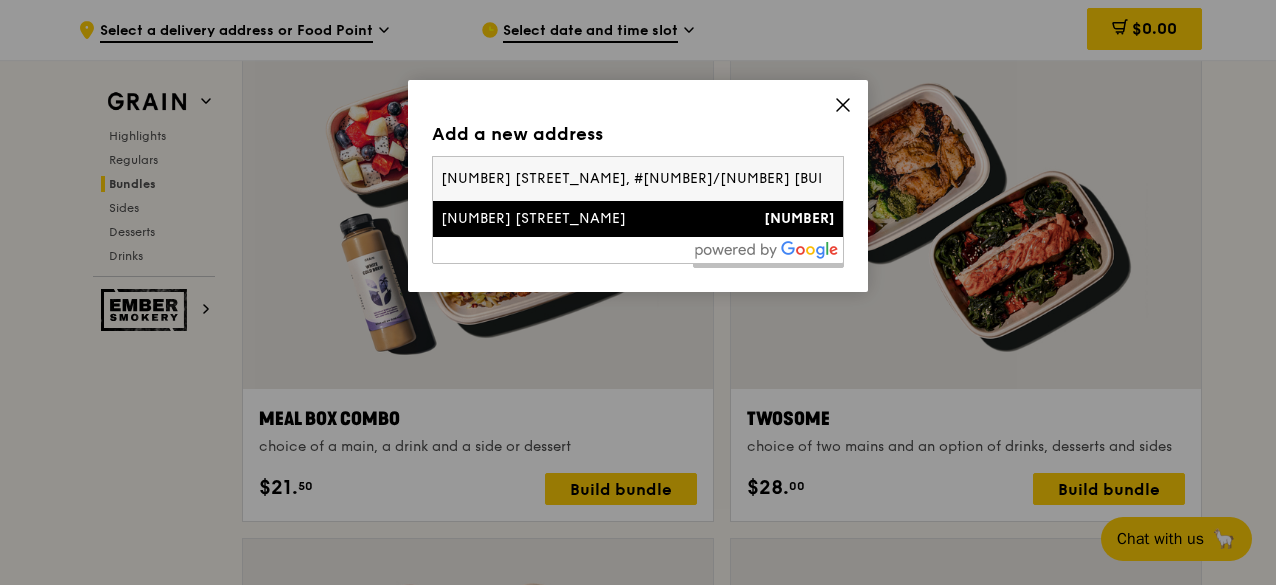 click on "[NUMBER]" at bounding box center [799, 218] 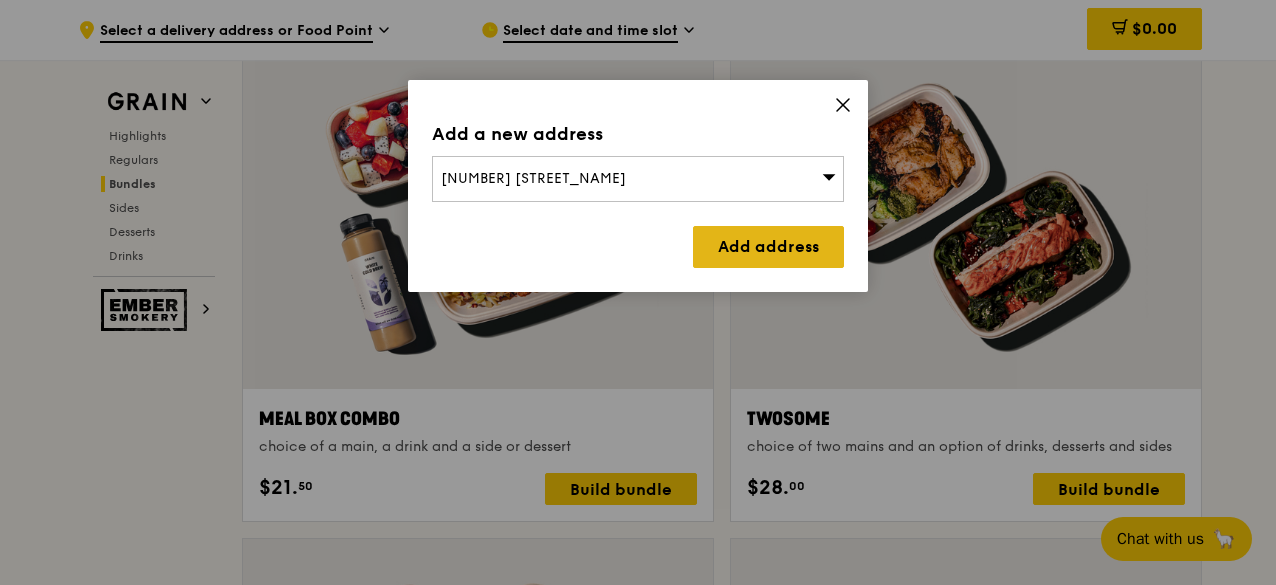 click on "Add address" at bounding box center [768, 247] 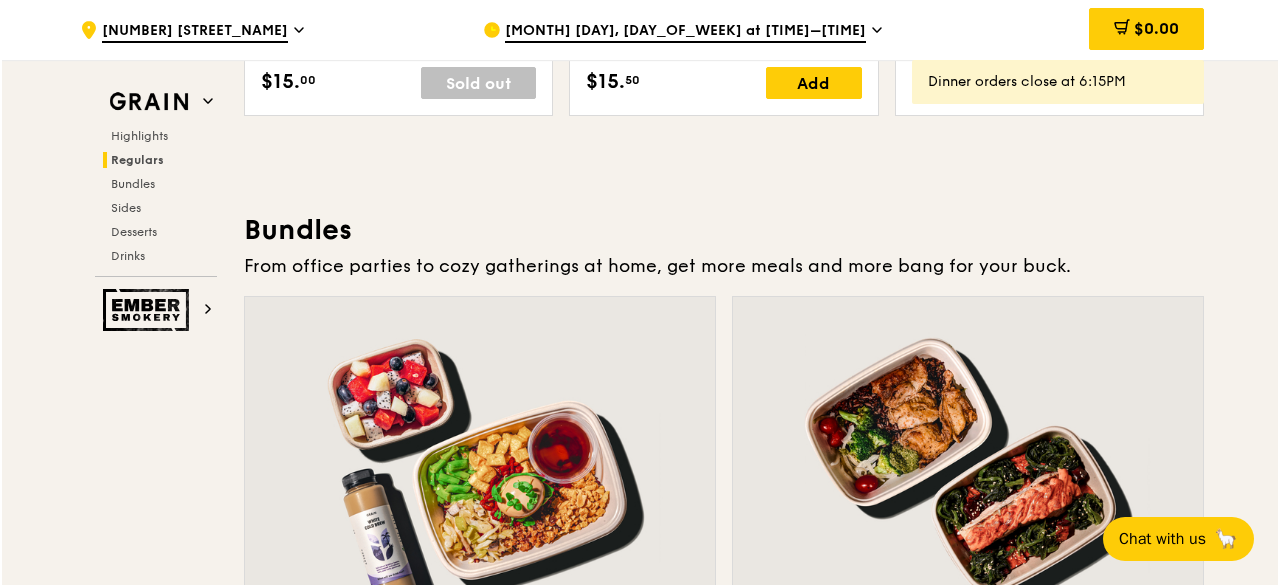 scroll, scrollTop: 3000, scrollLeft: 0, axis: vertical 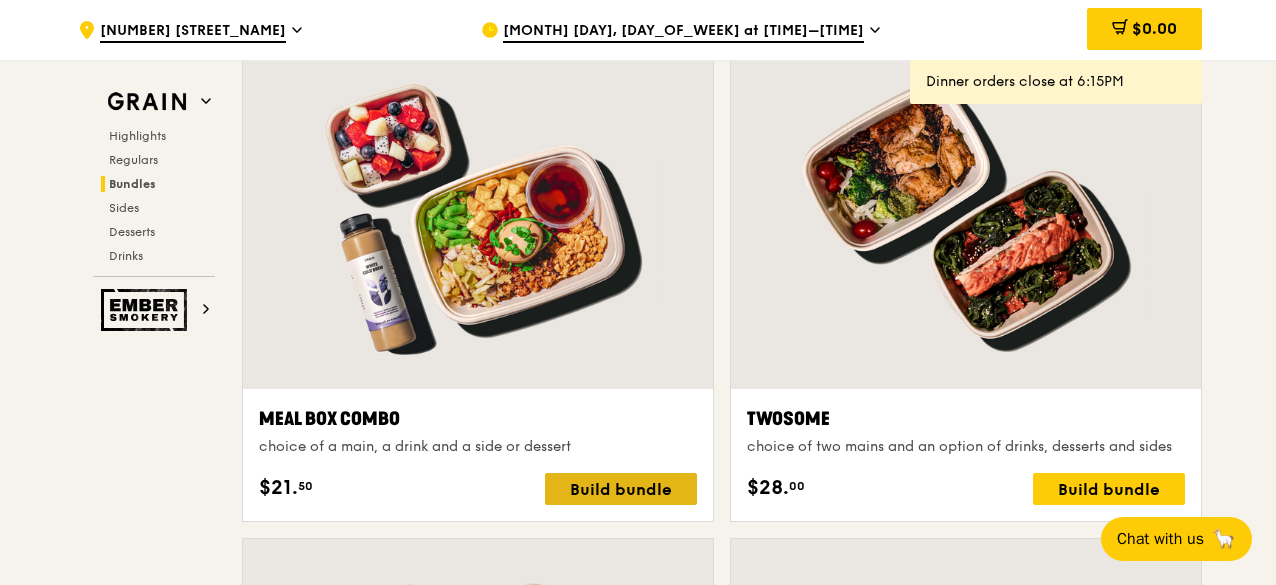 click on "Build bundle" at bounding box center [621, 489] 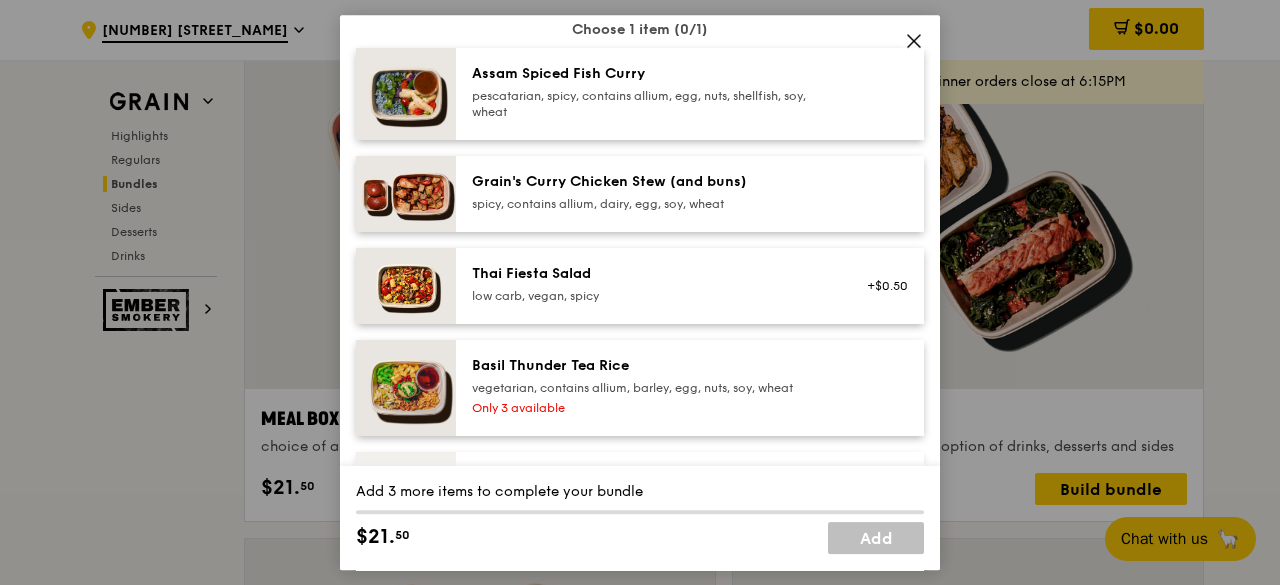 scroll, scrollTop: 200, scrollLeft: 0, axis: vertical 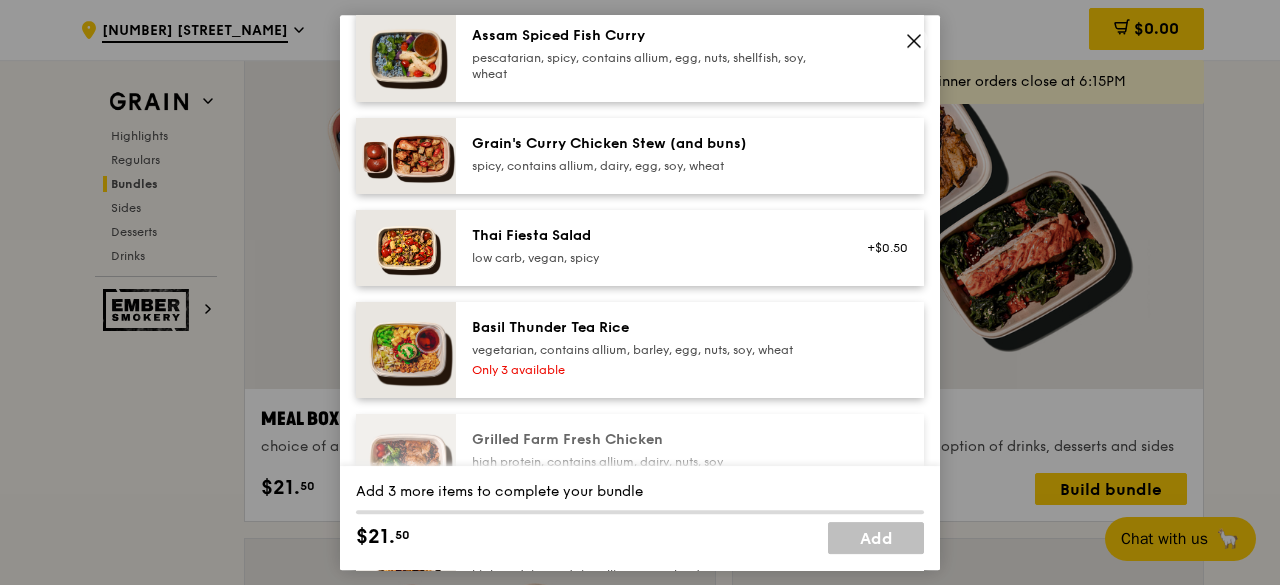 click on "low carb, vegan, spicy" at bounding box center [651, 258] 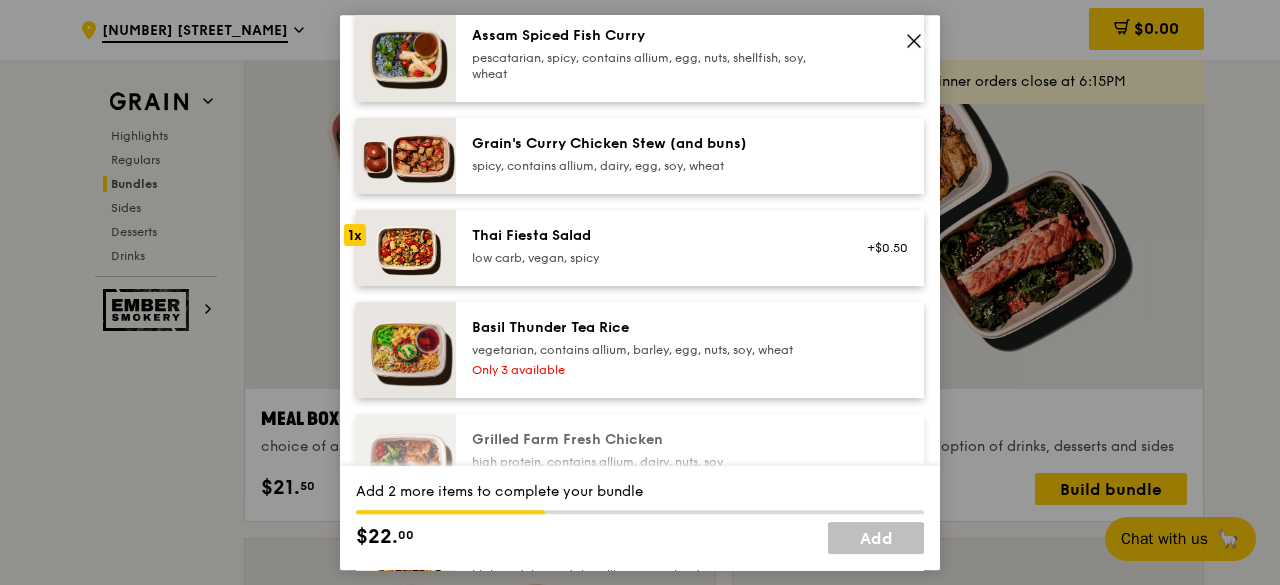 click on "Add" at bounding box center [876, 538] 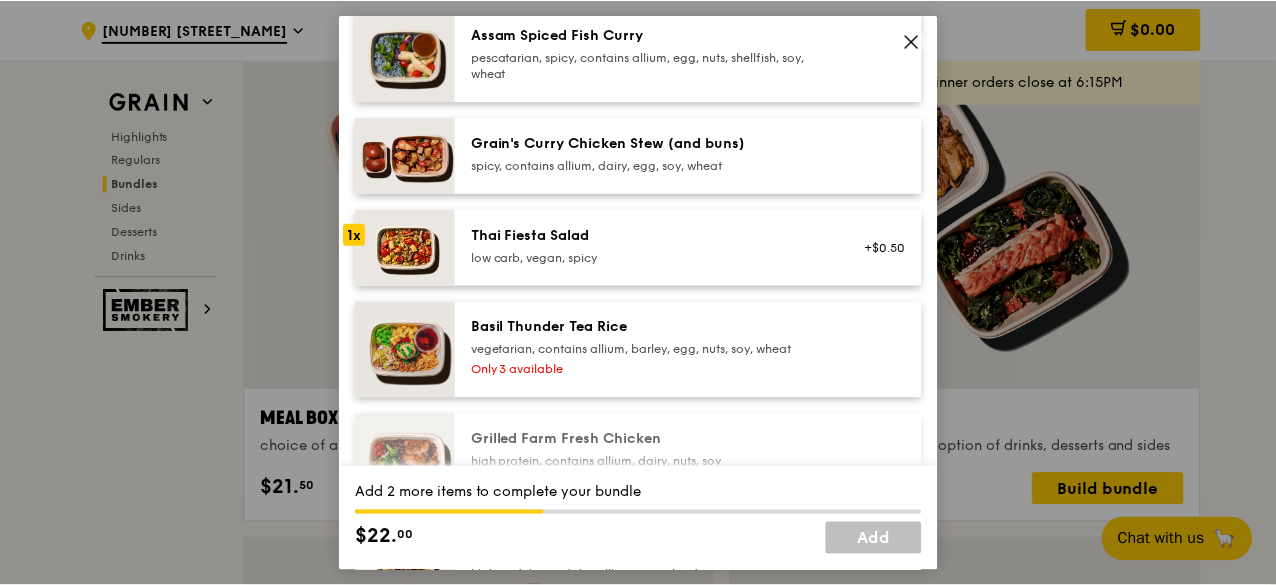 scroll, scrollTop: 200, scrollLeft: 0, axis: vertical 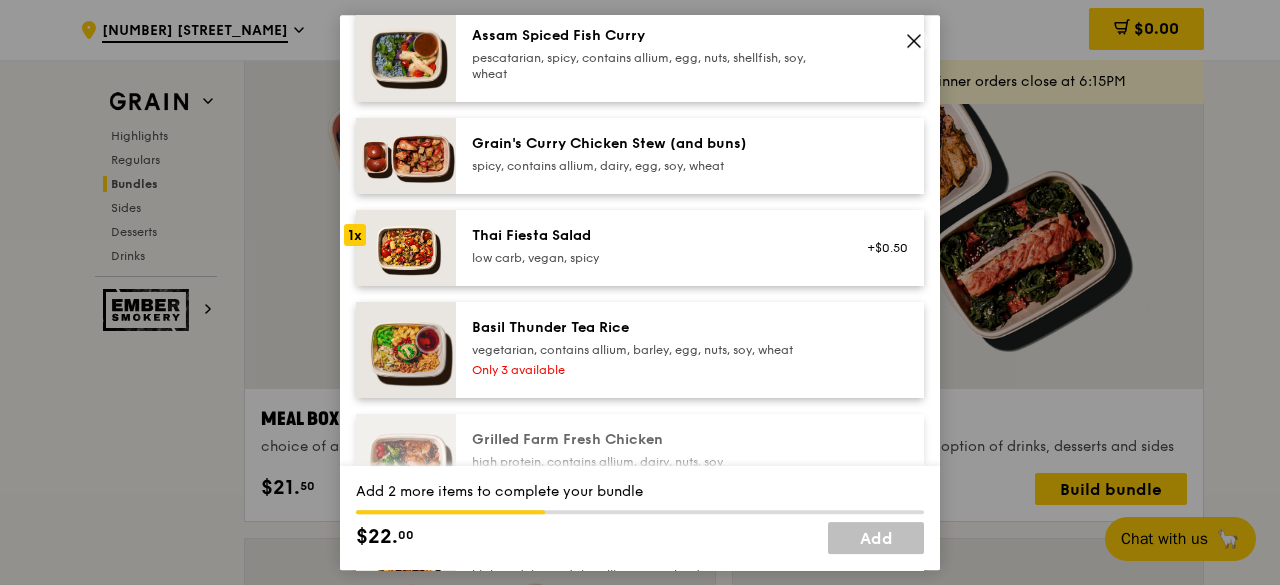 click at bounding box center [406, 248] 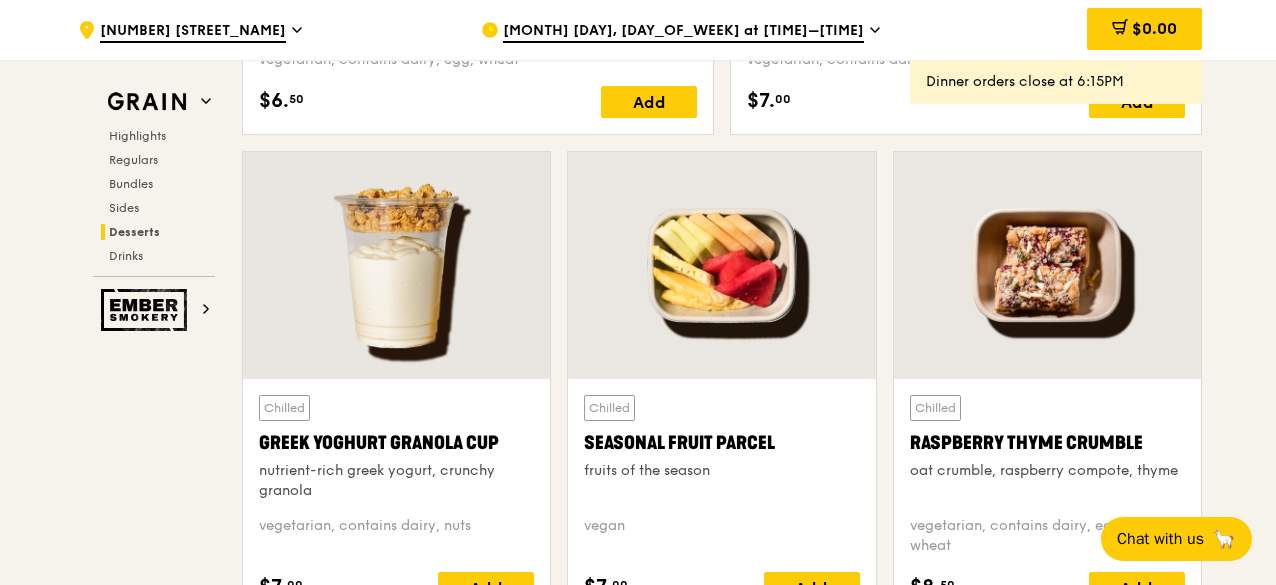 scroll, scrollTop: 6100, scrollLeft: 0, axis: vertical 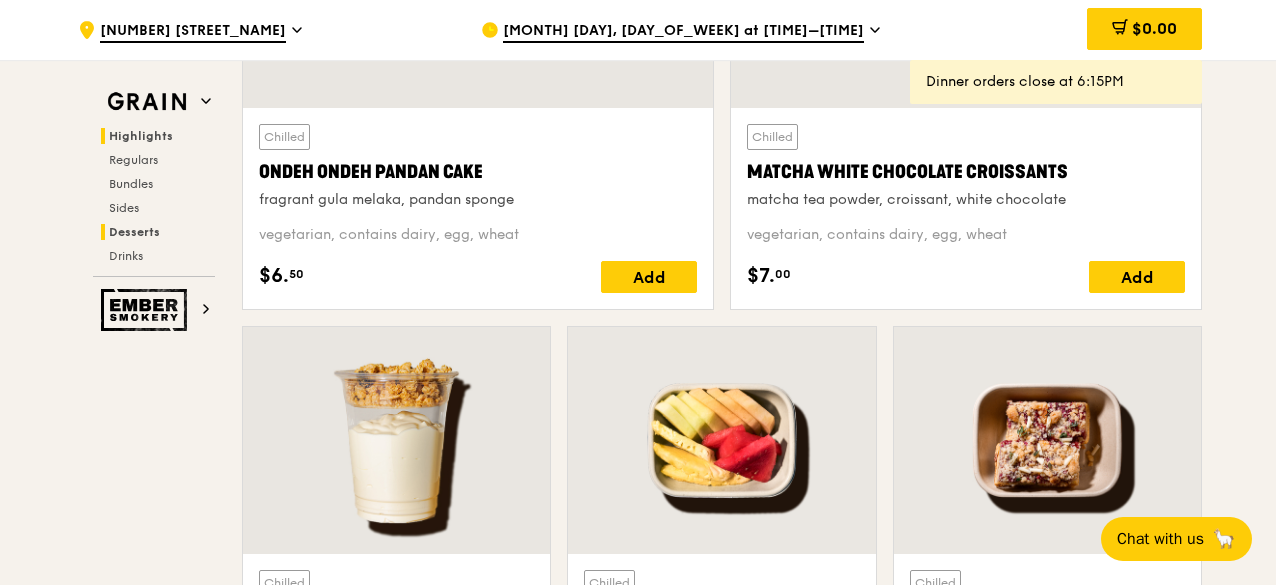 click on "Highlights" at bounding box center (141, 136) 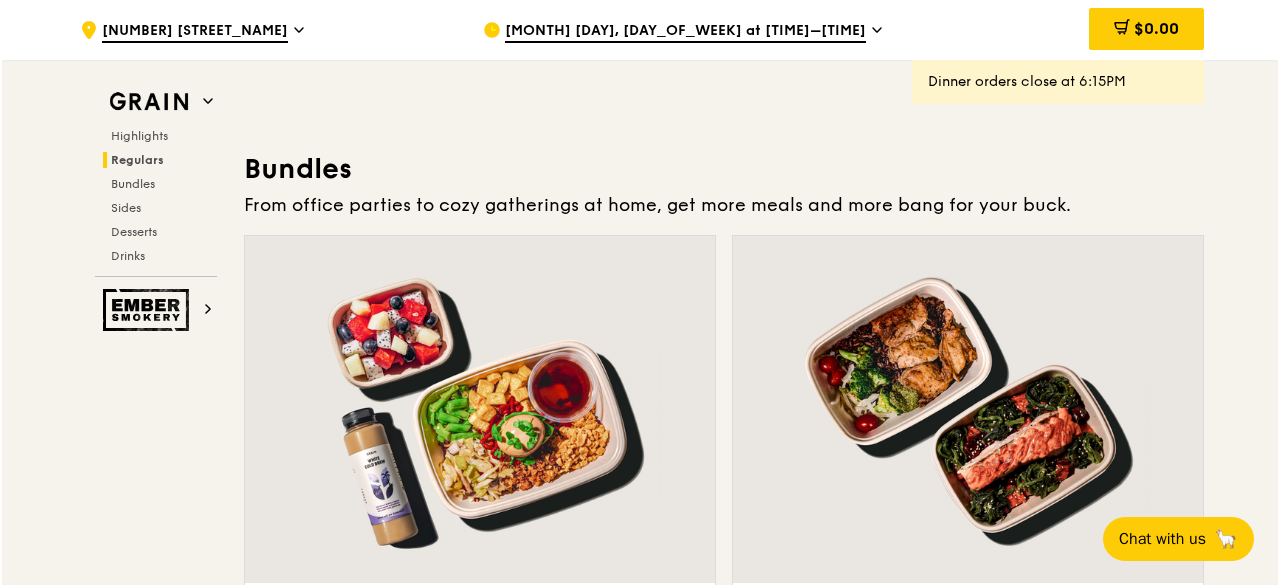 scroll, scrollTop: 2964, scrollLeft: 0, axis: vertical 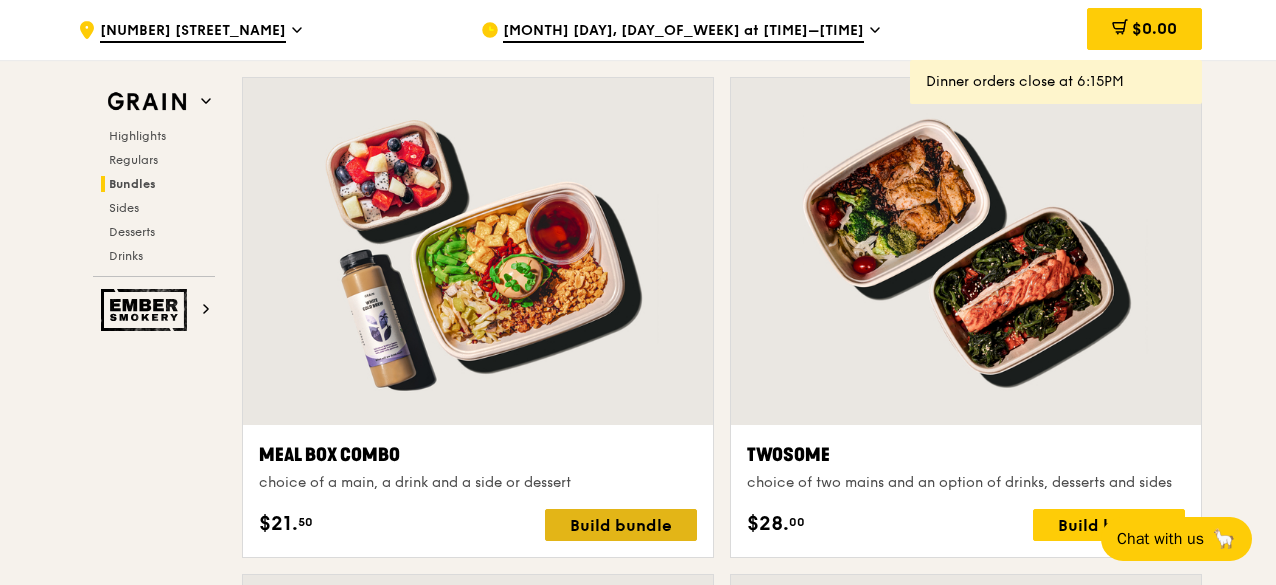 click on "Build bundle" at bounding box center [621, 525] 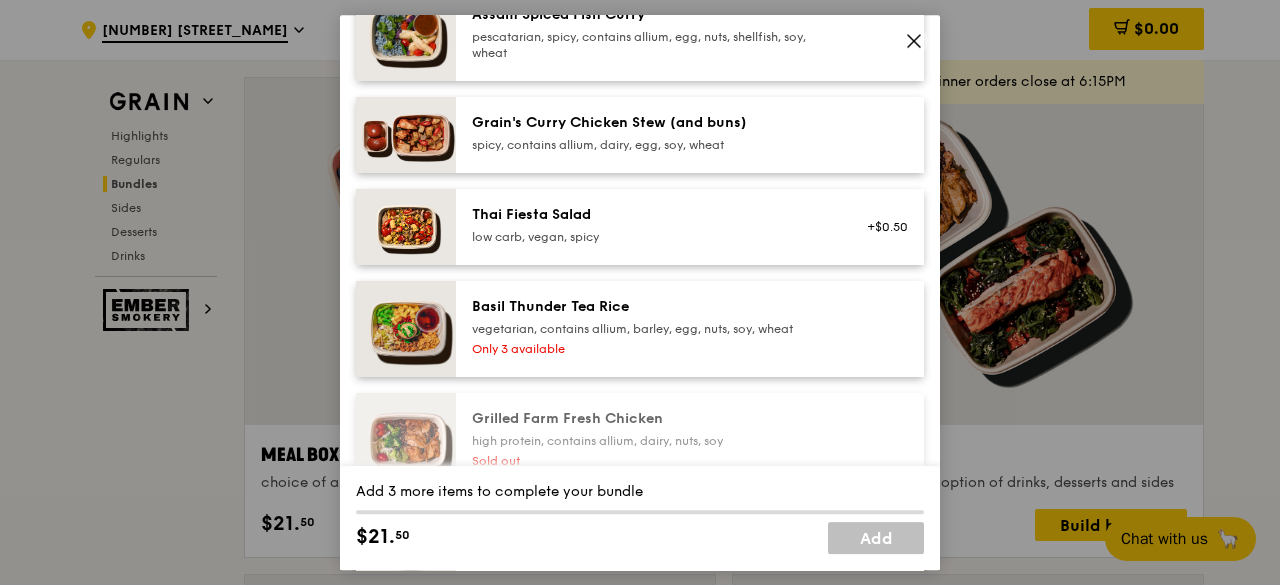 scroll, scrollTop: 100, scrollLeft: 0, axis: vertical 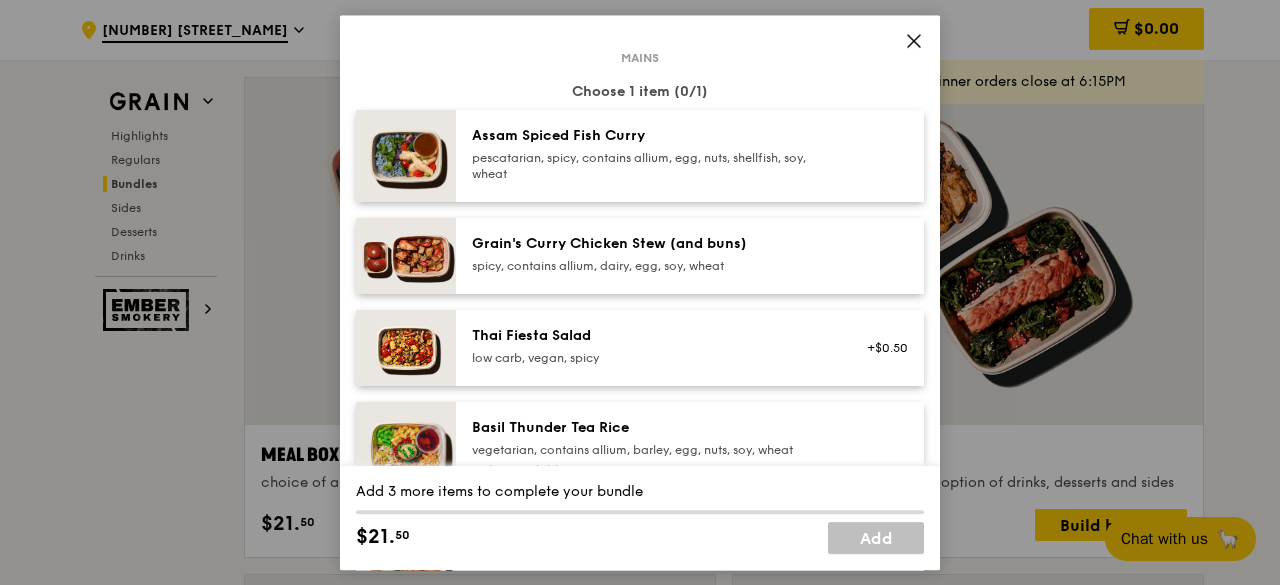 drag, startPoint x: 460, startPoint y: 343, endPoint x: 522, endPoint y: 336, distance: 62.39391 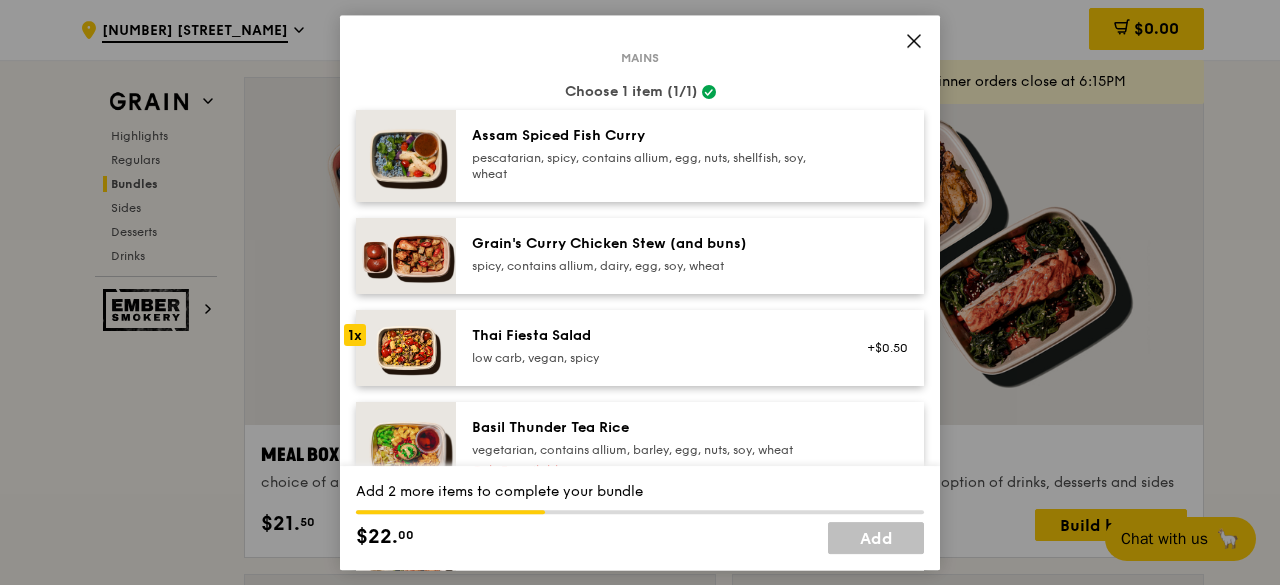 click on "Thai Fiesta Salad" at bounding box center (651, 336) 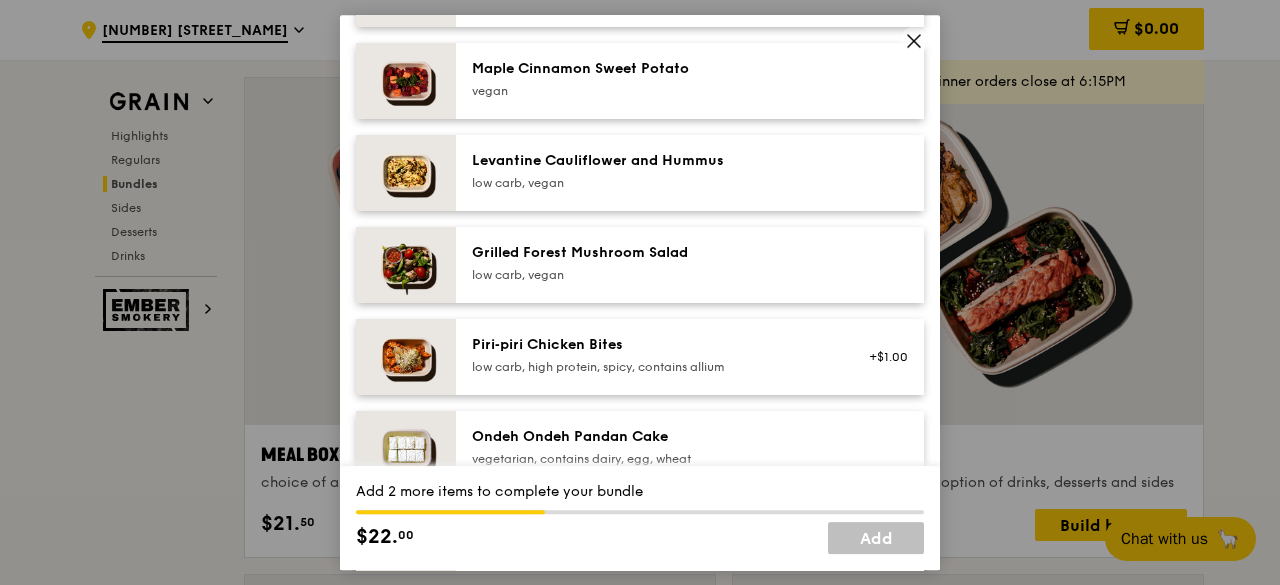 scroll, scrollTop: 1700, scrollLeft: 0, axis: vertical 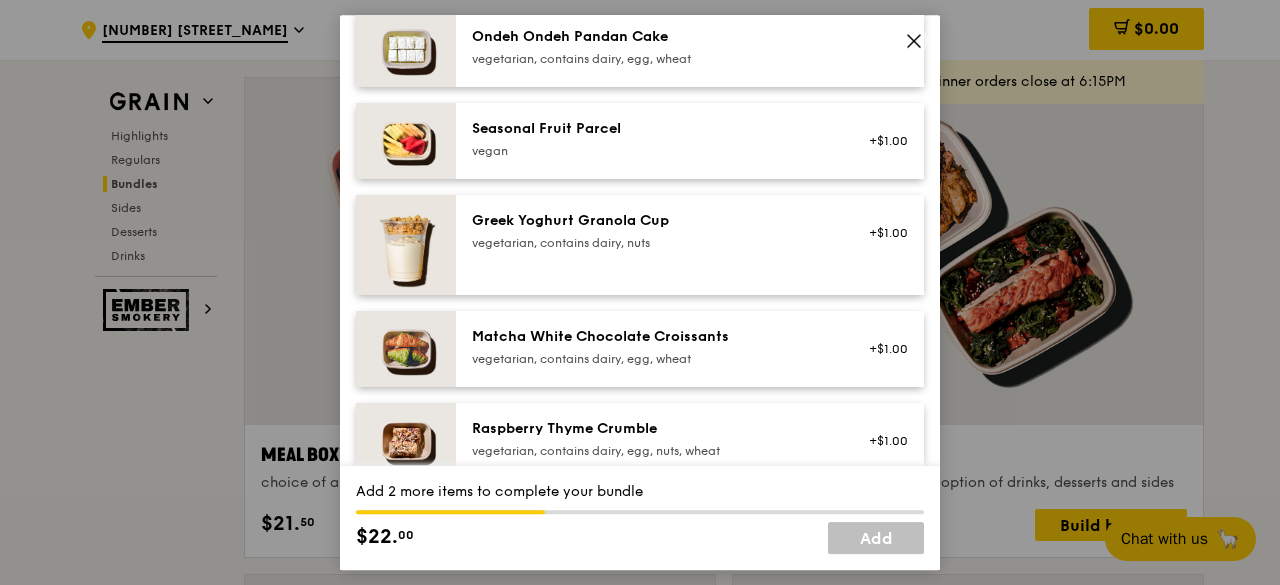 click on "vegetarian, contains dairy, egg, wheat" at bounding box center [651, 359] 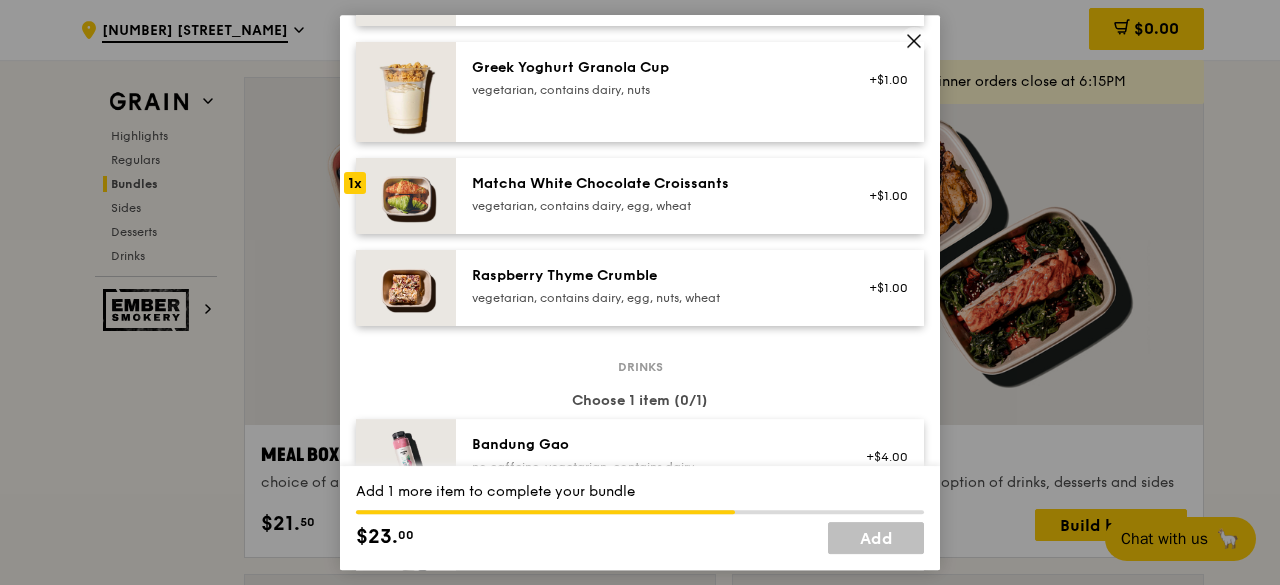 scroll, scrollTop: 2000, scrollLeft: 0, axis: vertical 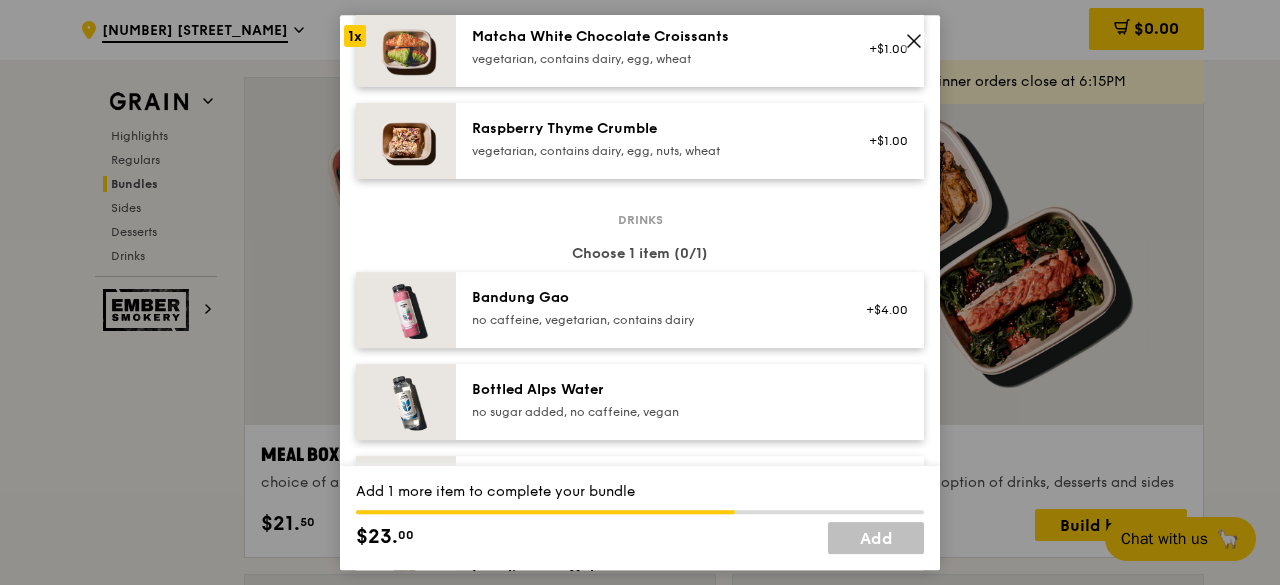 click on "Bottled Alps Water
no sugar added, no caffeine, vegan" at bounding box center (690, 402) 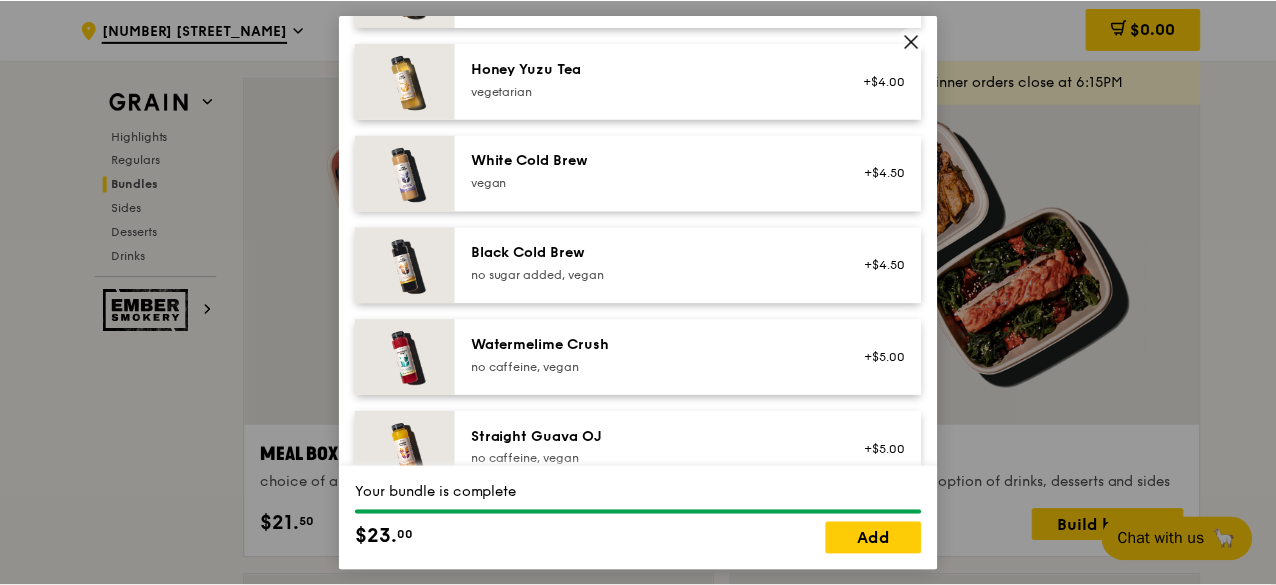 scroll, scrollTop: 2632, scrollLeft: 0, axis: vertical 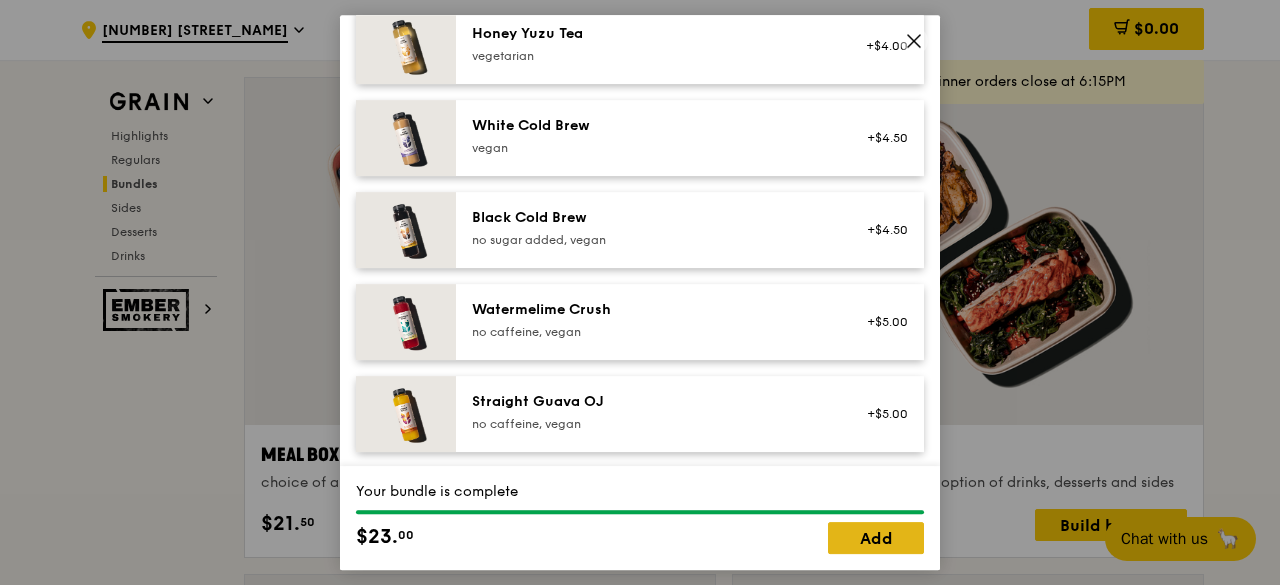 click on "Add" at bounding box center [876, 538] 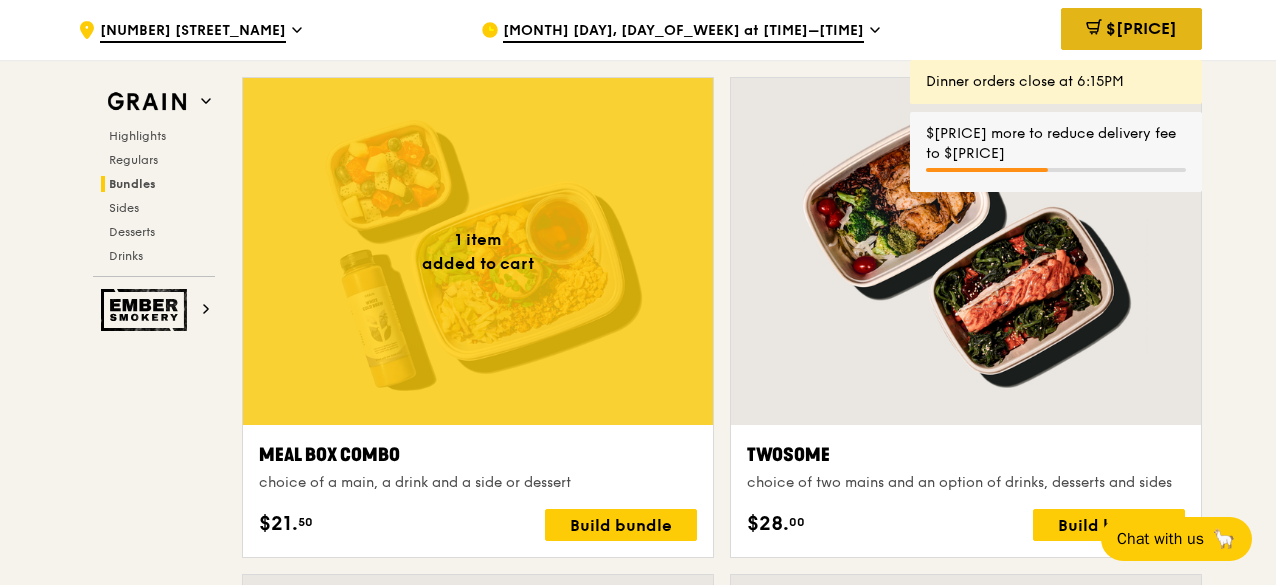 click on "$[PRICE]" at bounding box center (1141, 28) 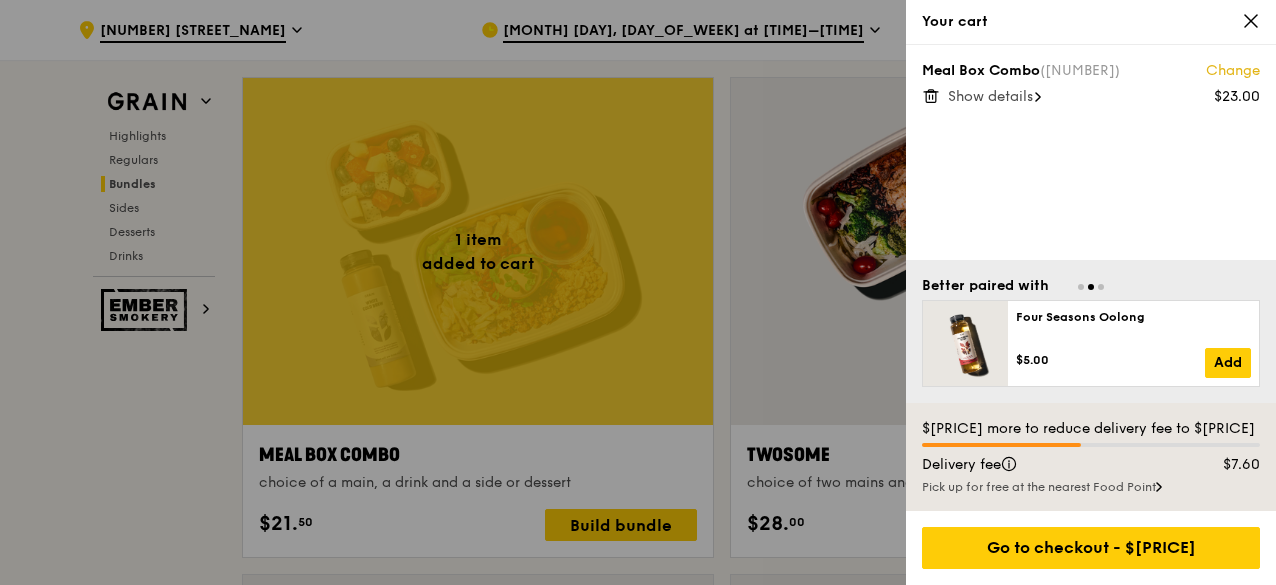click on "Show details" at bounding box center [990, 96] 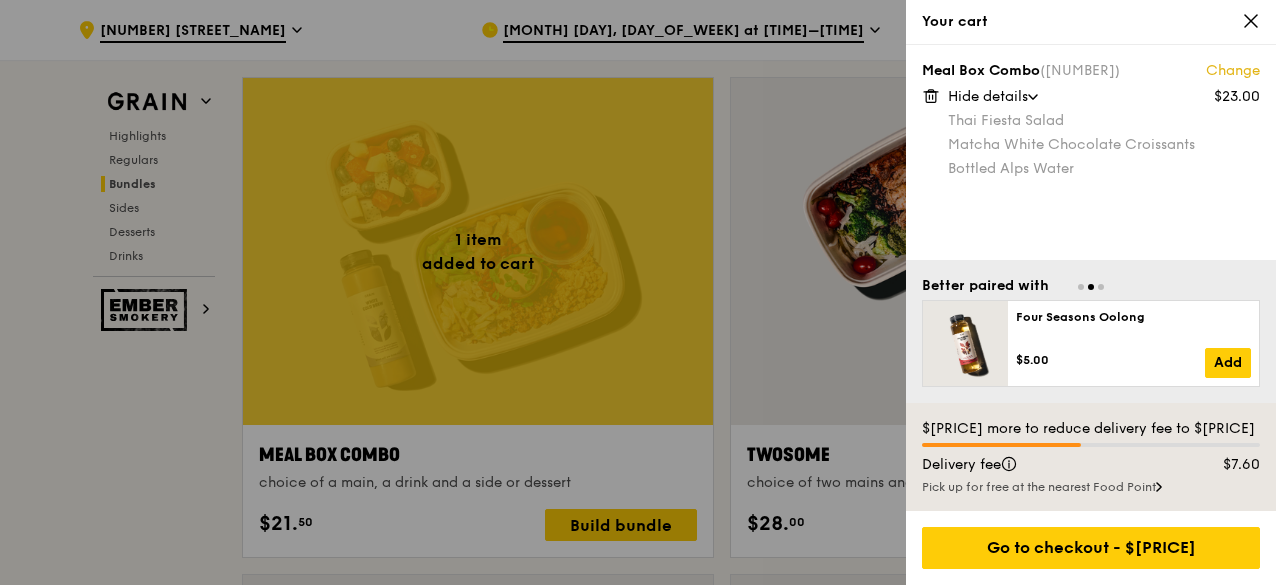 click 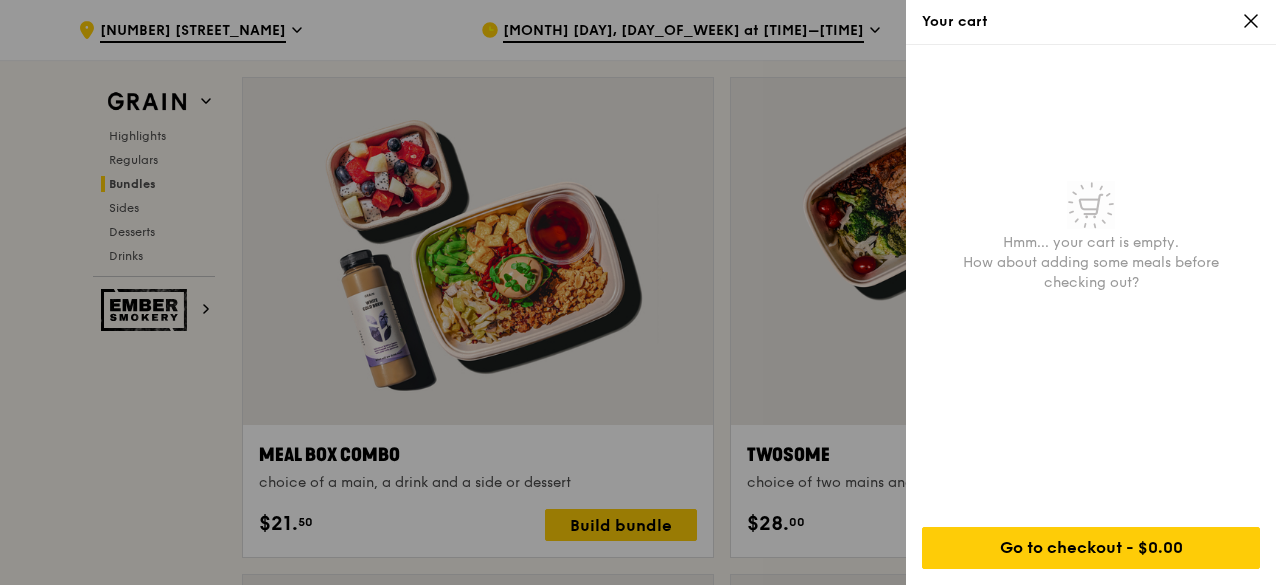 click on "Your cart" at bounding box center [1091, 22] 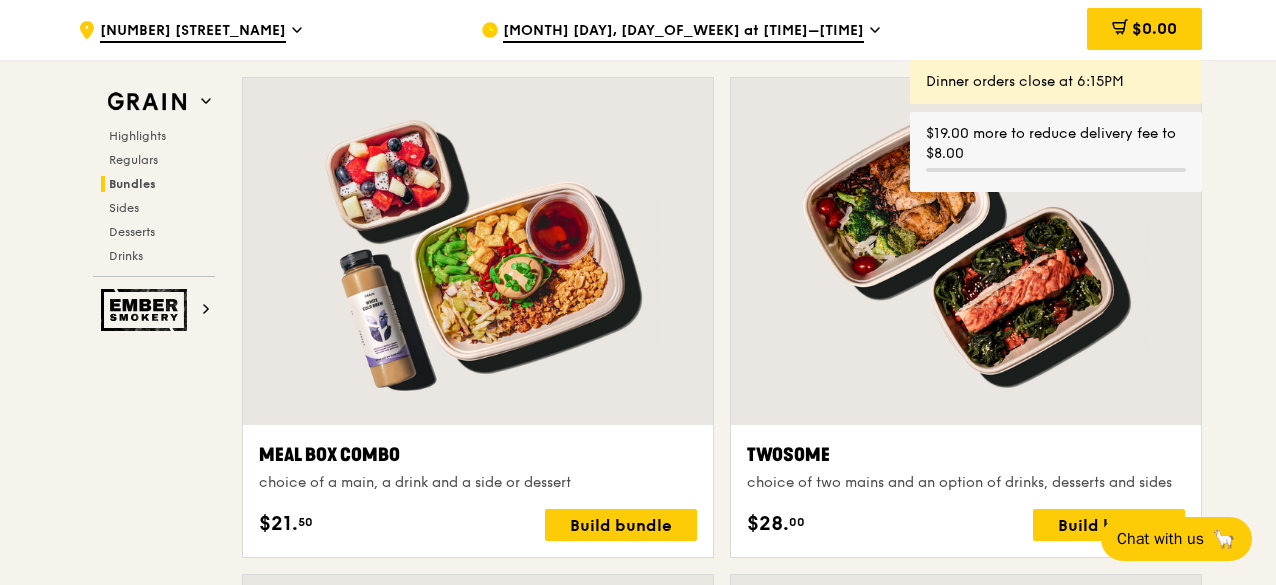 click on "[NUMBER] [STREET_NAME], #[NUMBER]/[NUMBER] [BUILDING_NAME], [CITY] [POSTAL_CODE]" at bounding box center [638, 1313] 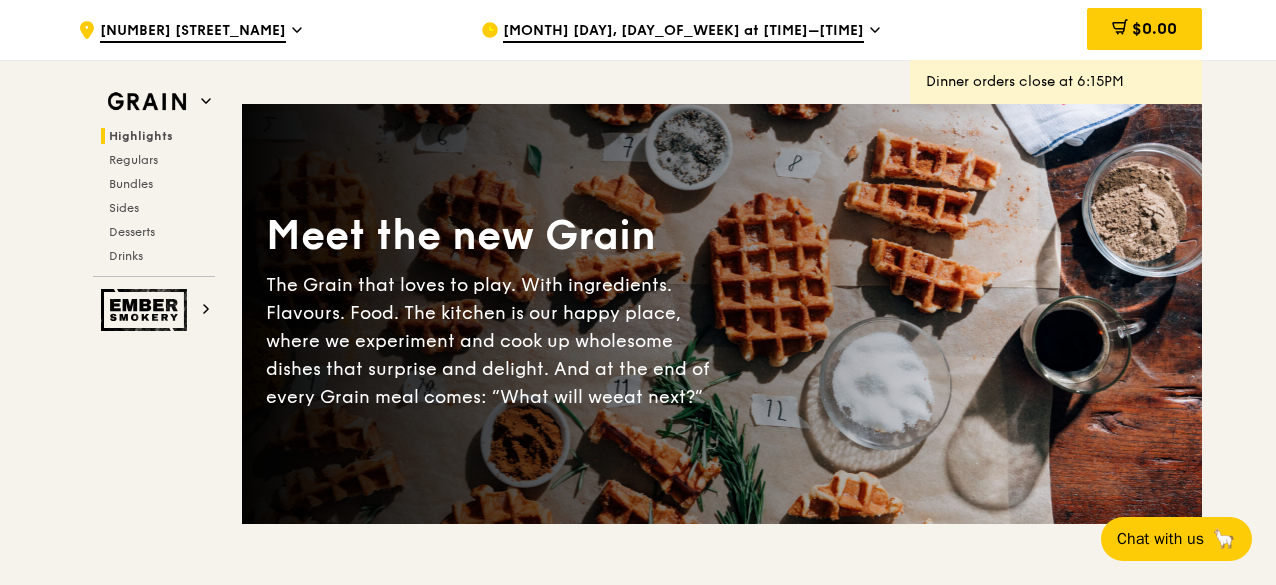 scroll, scrollTop: 0, scrollLeft: 0, axis: both 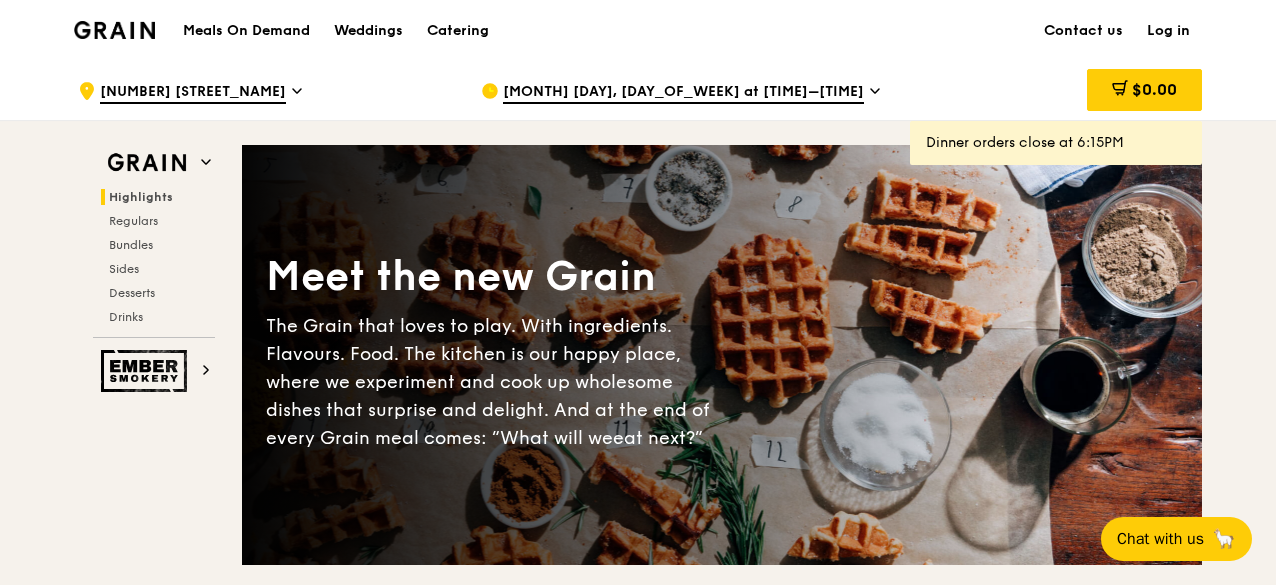 drag, startPoint x: 462, startPoint y: 29, endPoint x: 116, endPoint y: 27, distance: 346.00577 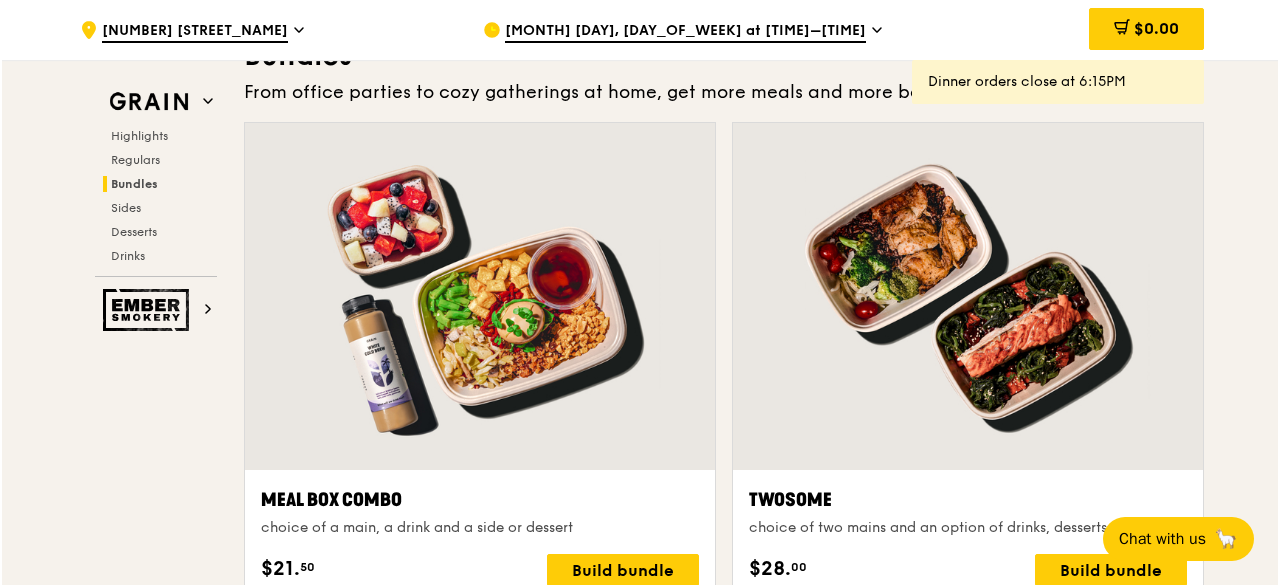 scroll, scrollTop: 3100, scrollLeft: 0, axis: vertical 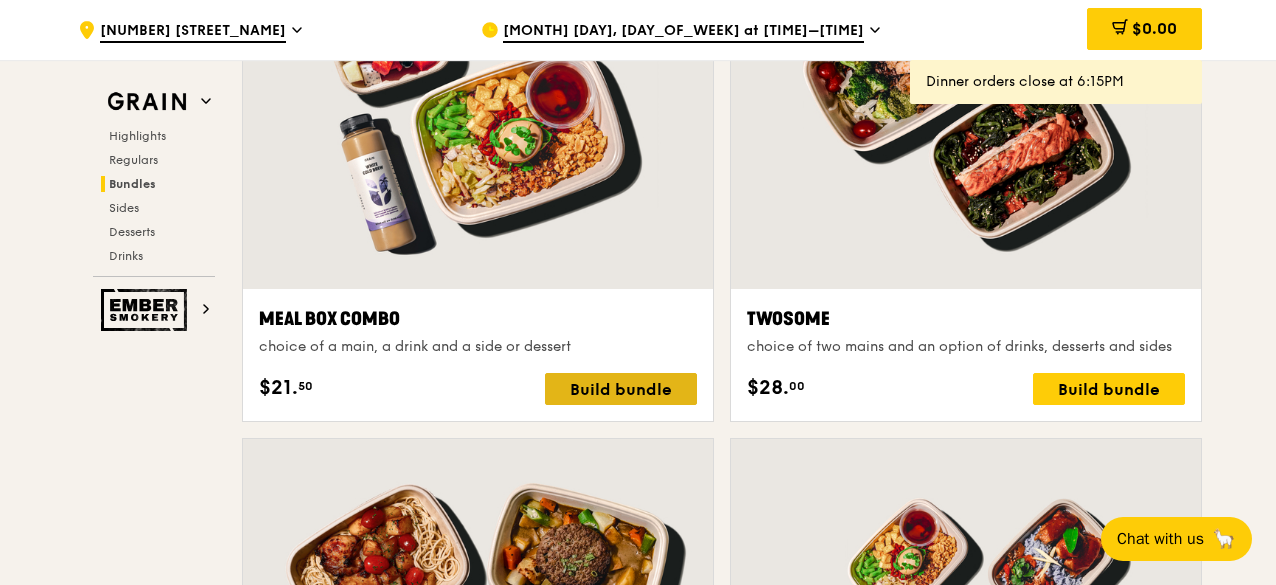 click on "Build bundle" at bounding box center [621, 389] 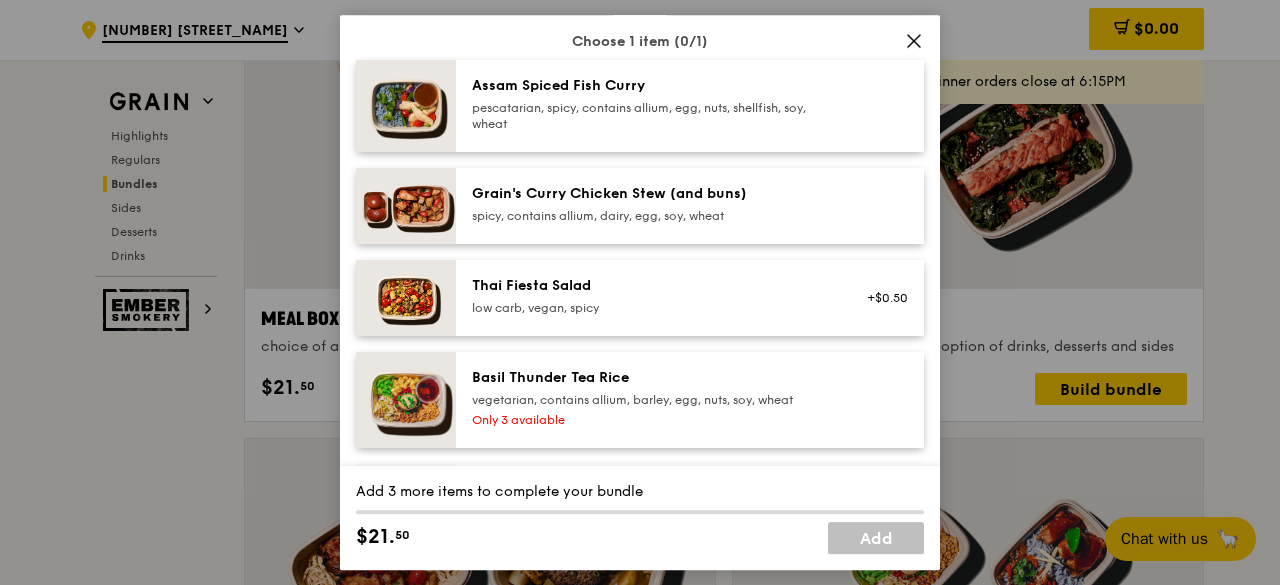 scroll, scrollTop: 200, scrollLeft: 0, axis: vertical 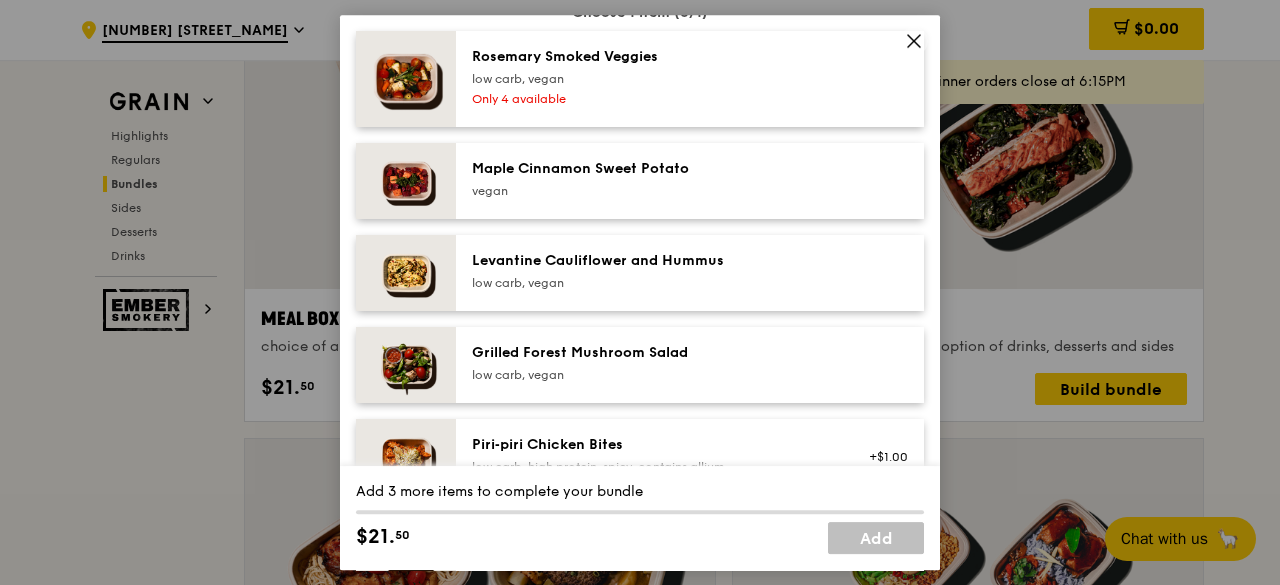 click 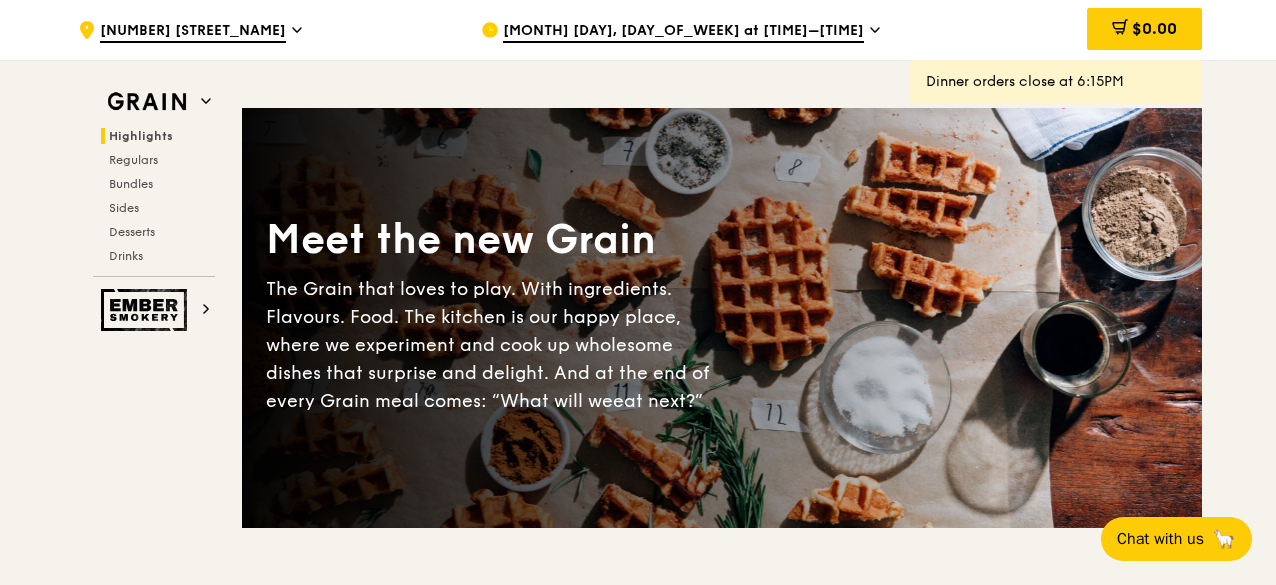 scroll, scrollTop: 0, scrollLeft: 0, axis: both 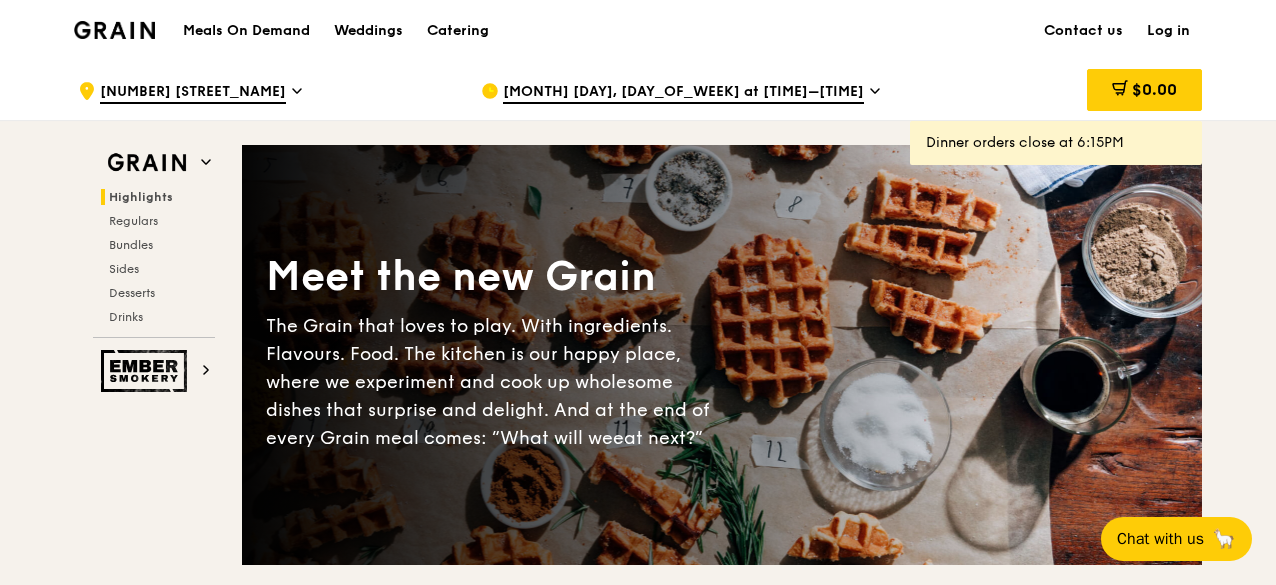 click 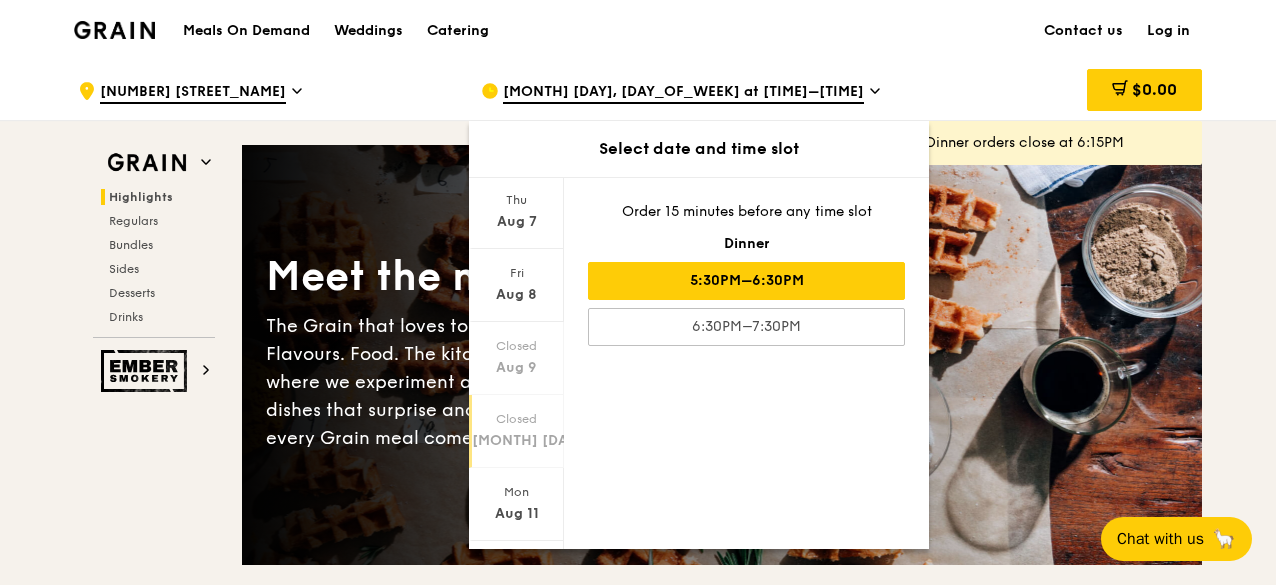 scroll, scrollTop: 240, scrollLeft: 0, axis: vertical 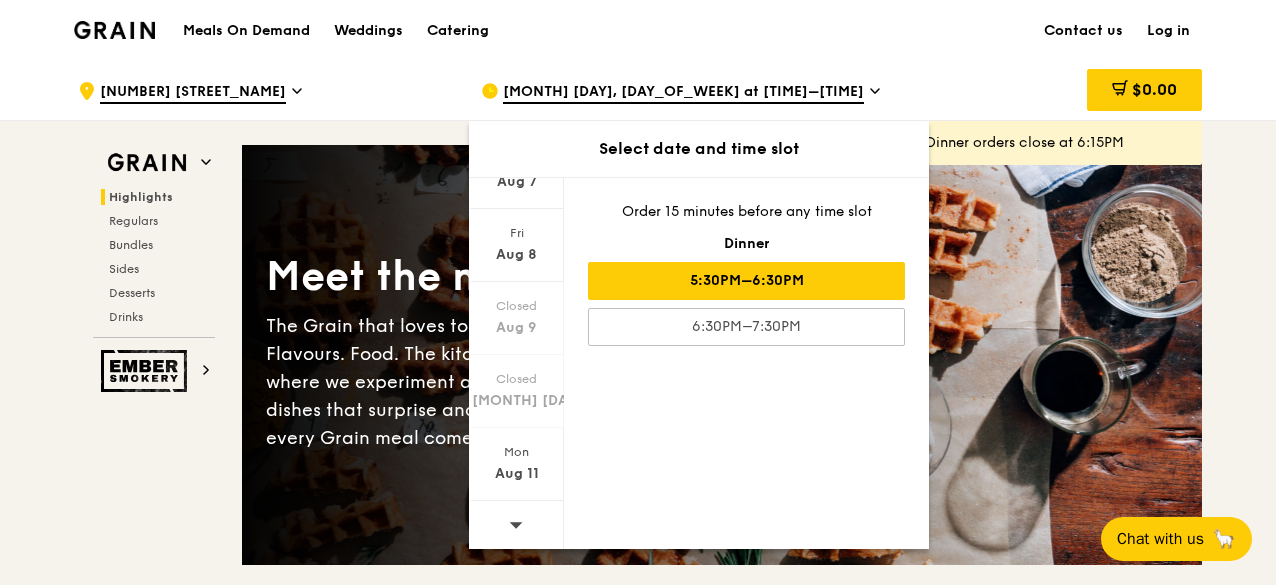 click 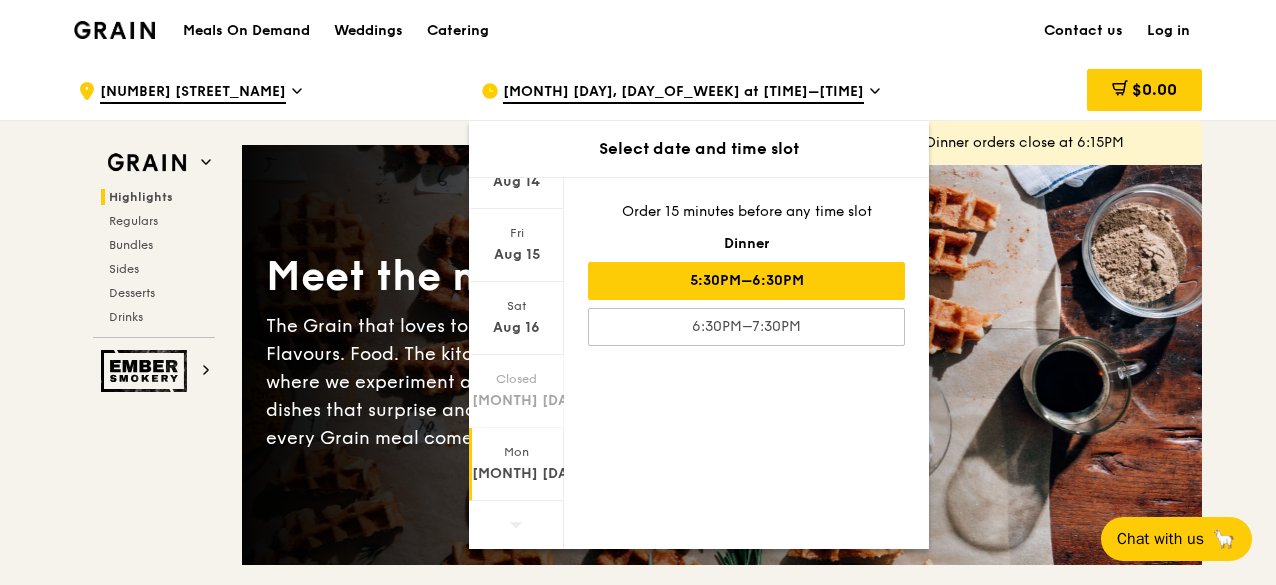 scroll, scrollTop: 100, scrollLeft: 0, axis: vertical 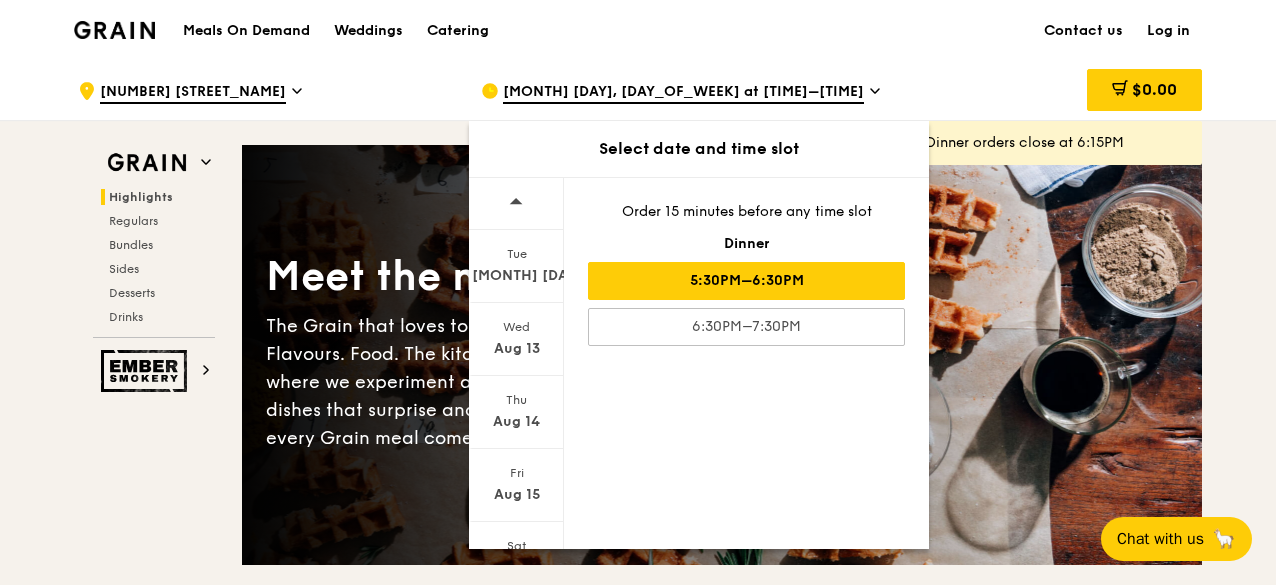 click at bounding box center (516, 201) 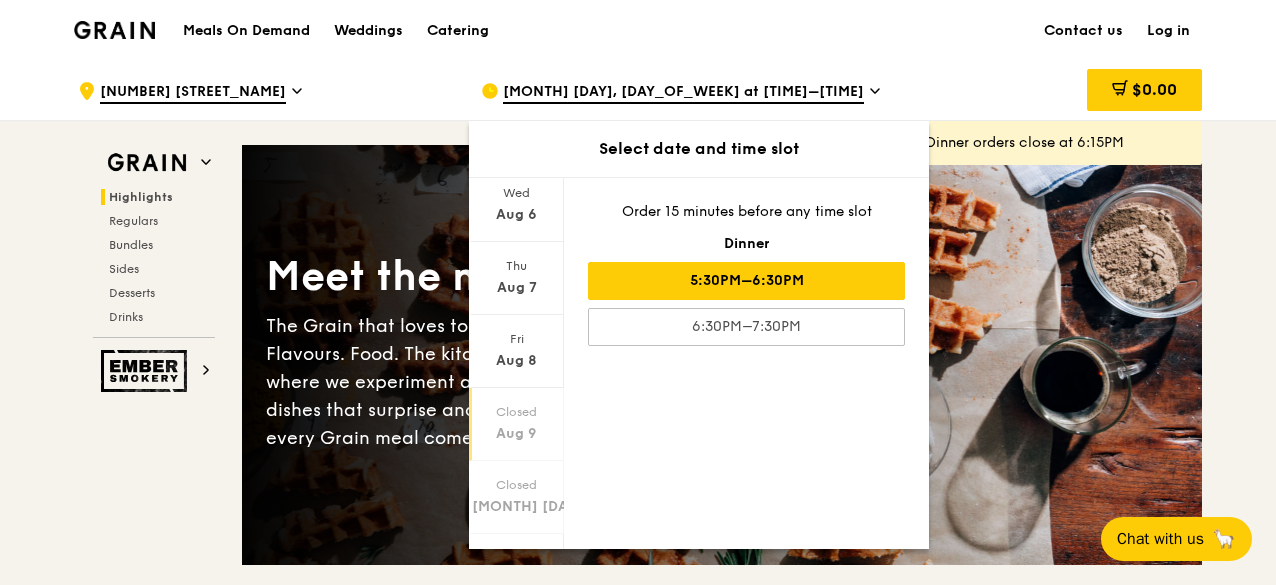 scroll, scrollTop: 240, scrollLeft: 0, axis: vertical 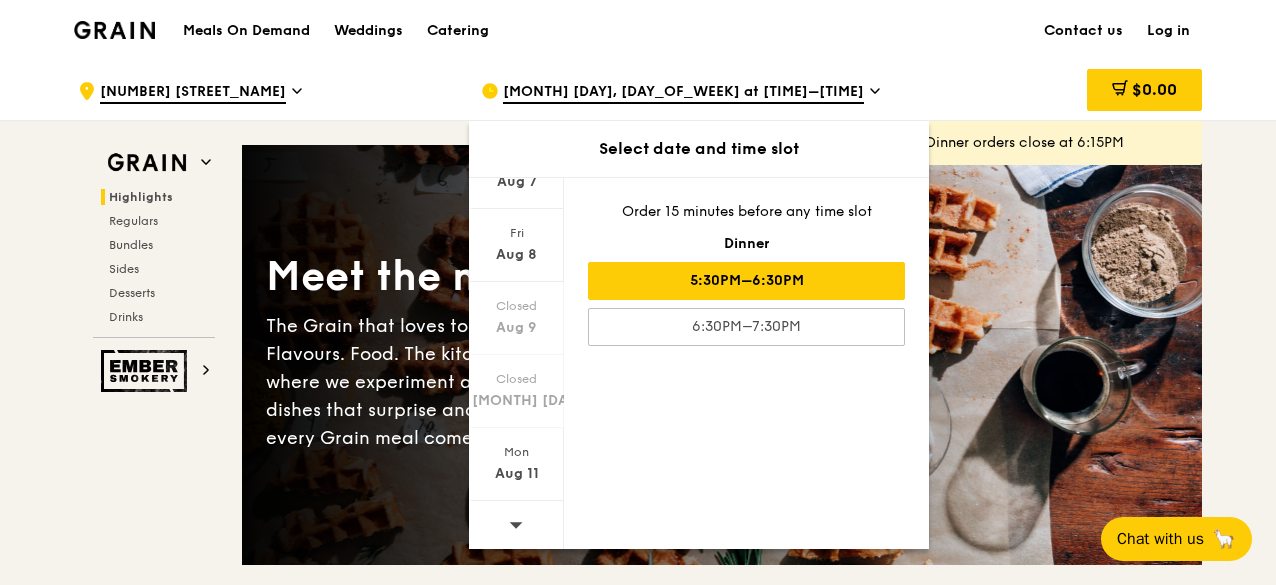 click at bounding box center [516, 526] 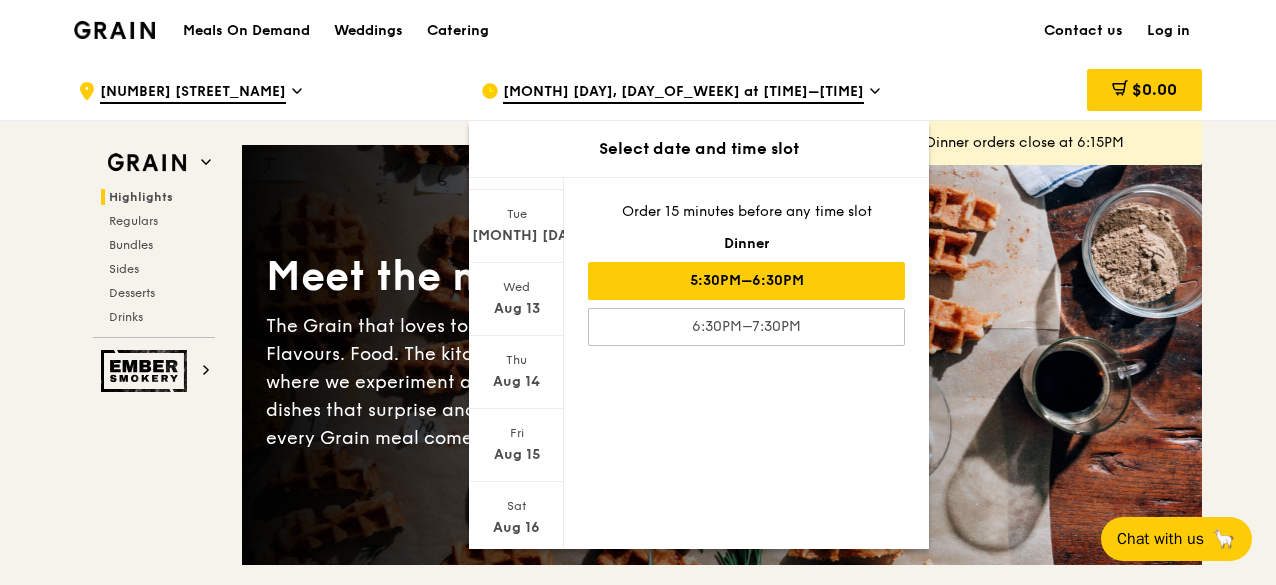 scroll, scrollTop: 0, scrollLeft: 0, axis: both 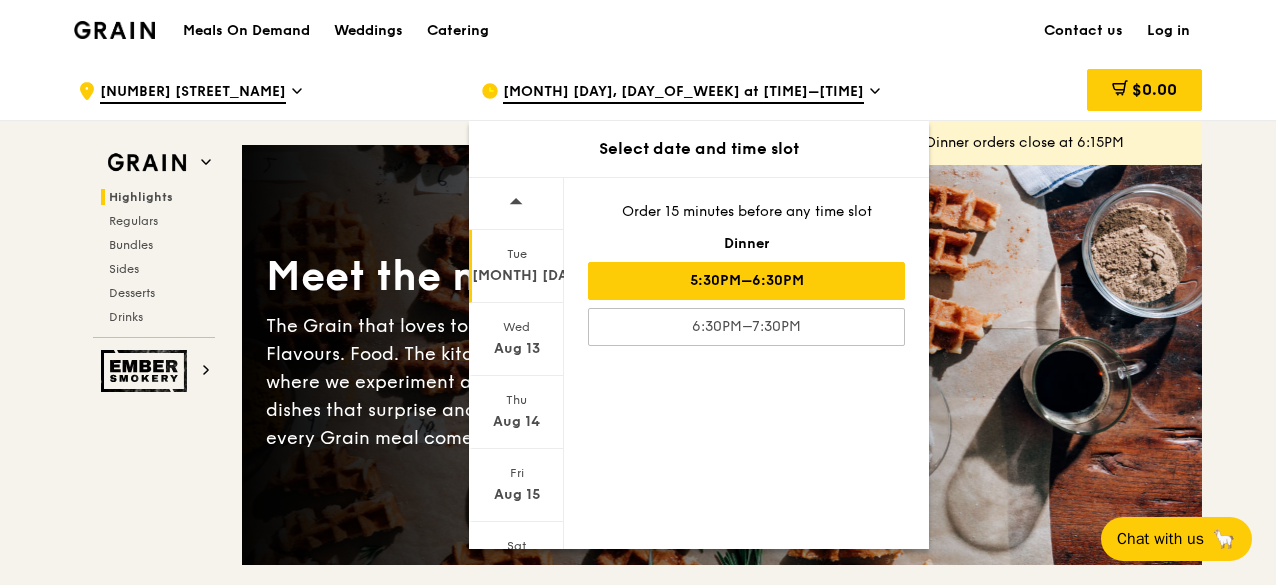 click on "[MONTH] [DAY]" at bounding box center [516, 276] 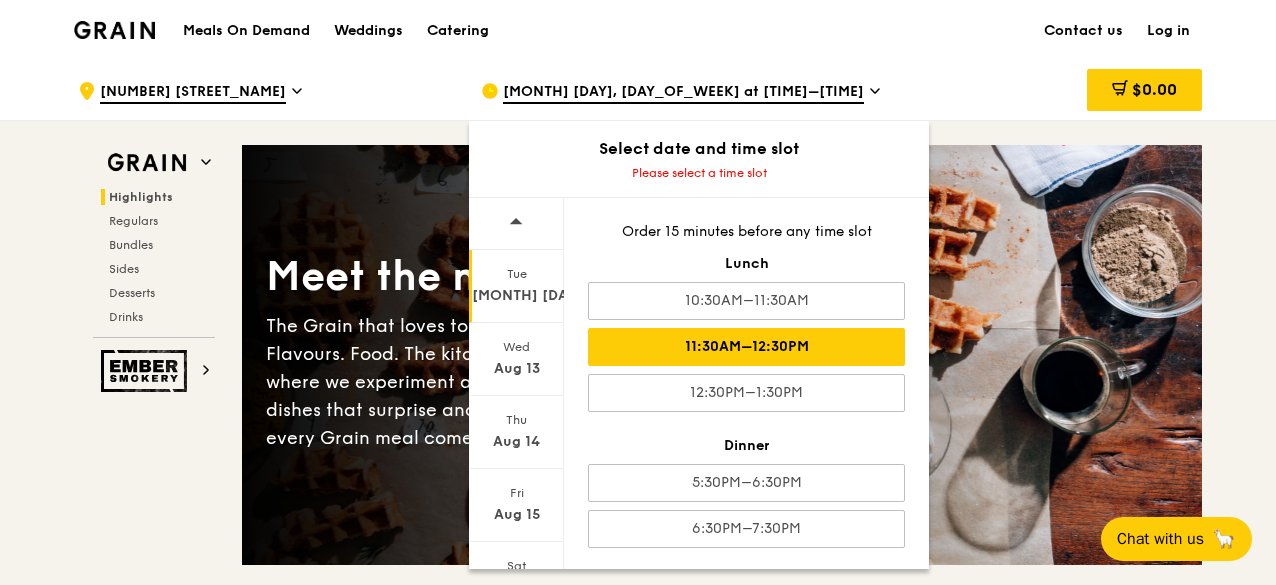 click on "11:30AM–12:30PM" at bounding box center [746, 347] 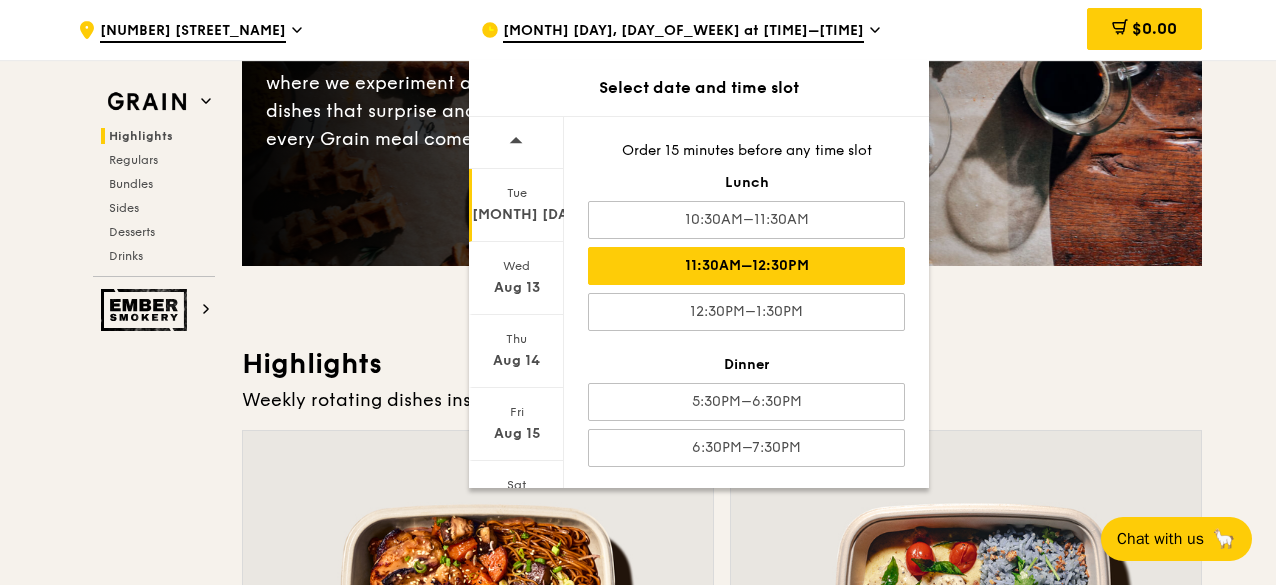 scroll, scrollTop: 300, scrollLeft: 0, axis: vertical 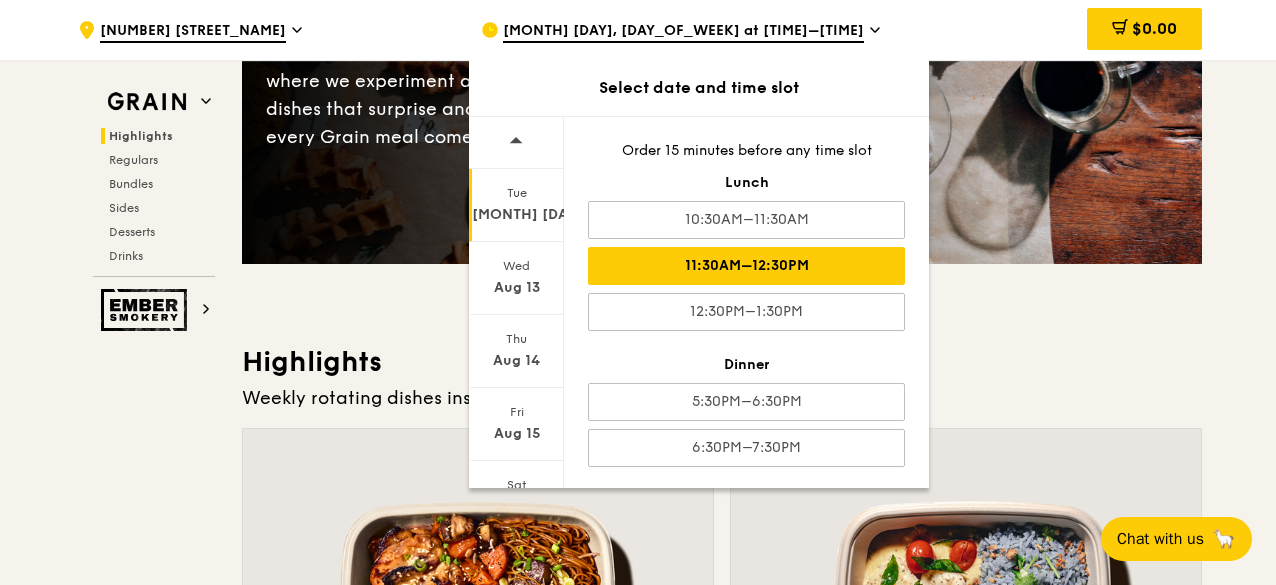 click on "Meet the new Grain The Grain that loves to play. With ingredients. Flavours. Food. The kitchen is our happy place, where we experiment and cook up wholesome dishes that surprise and delight. And at the end of every Grain meal comes: “What will we  eat next?”
Highlights
Weekly rotating dishes inspired by flavours from around the world.
Warm
Hikari Miso Chicken Chow Mein
hong kong egg noodle, shiitake mushroom, roasted carrot
high protein, contains allium, dairy, egg, soy, wheat
$[PRICE].
[PRICE]
Add
Warm
Thai Green Curry Fish
thai style green curry, seared dory, butterfly blue pea rice
pescatarian, spicy, contains allium, dairy, shellfish, soy, wheat
$[PRICE].
[PRICE]
Add
Regulars
Meals you can enjoy day in day out.
Warm
Honey Duo Mustard Chicken
house-blend mustard, maple soy baked potato, linguine, cherry tomato" at bounding box center (722, 3997) 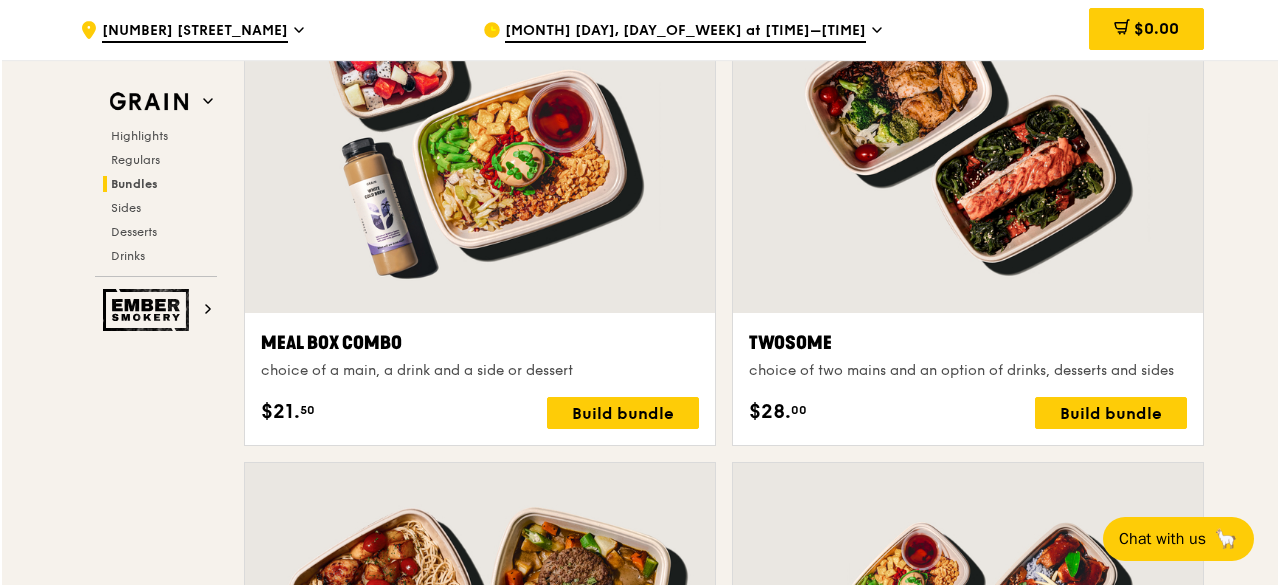scroll, scrollTop: 3200, scrollLeft: 0, axis: vertical 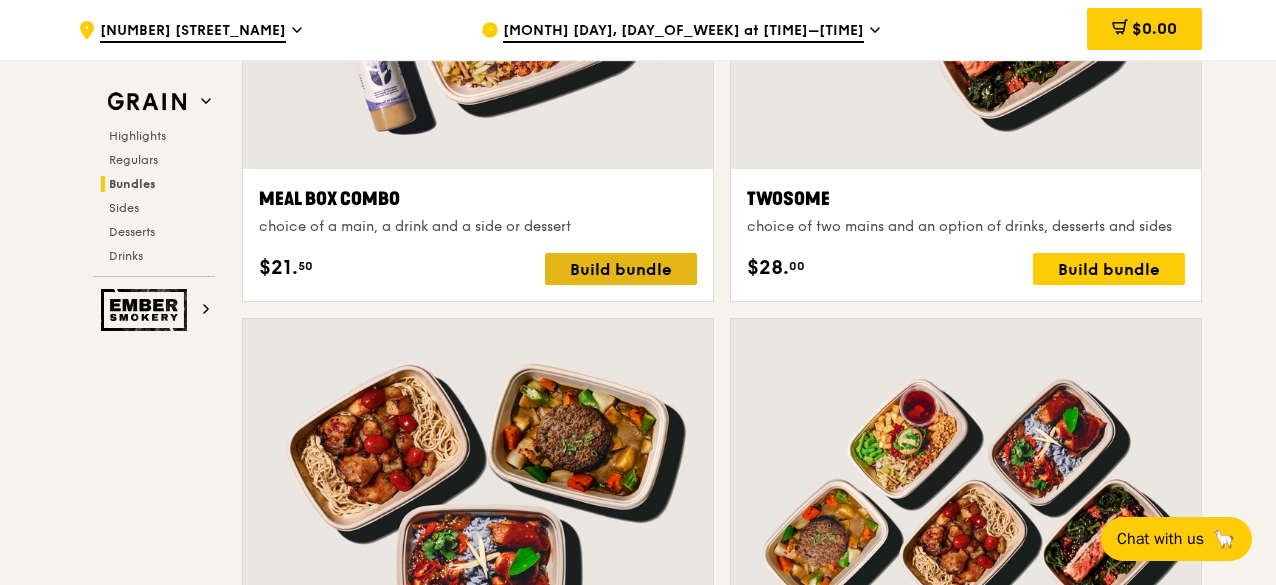 click on "Build bundle" at bounding box center (621, 269) 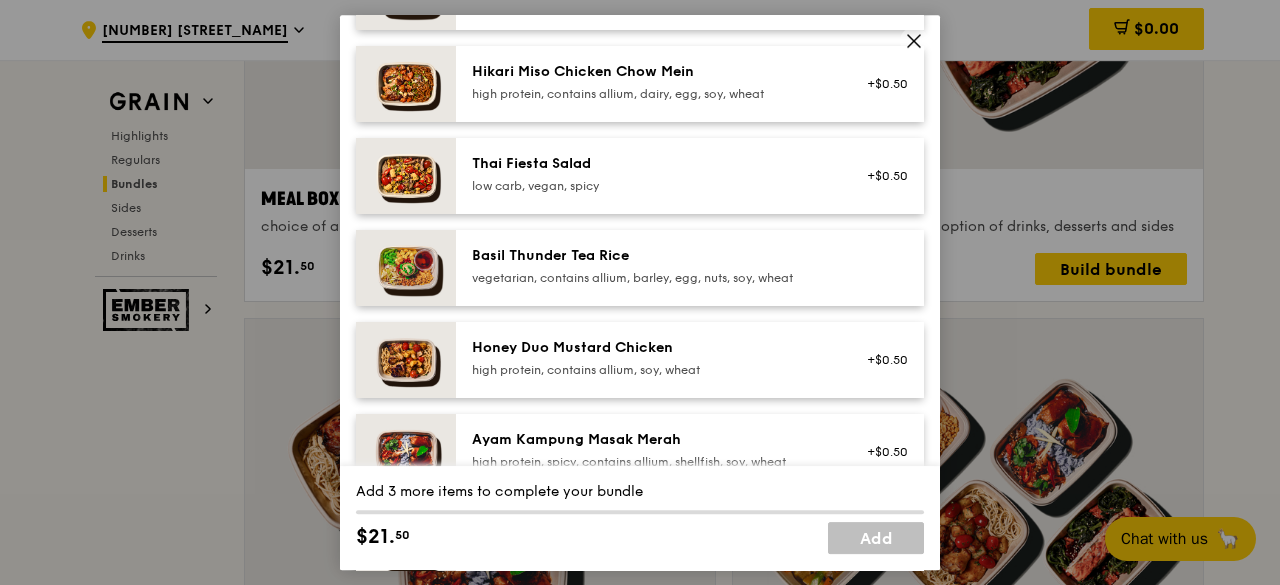 scroll, scrollTop: 0, scrollLeft: 0, axis: both 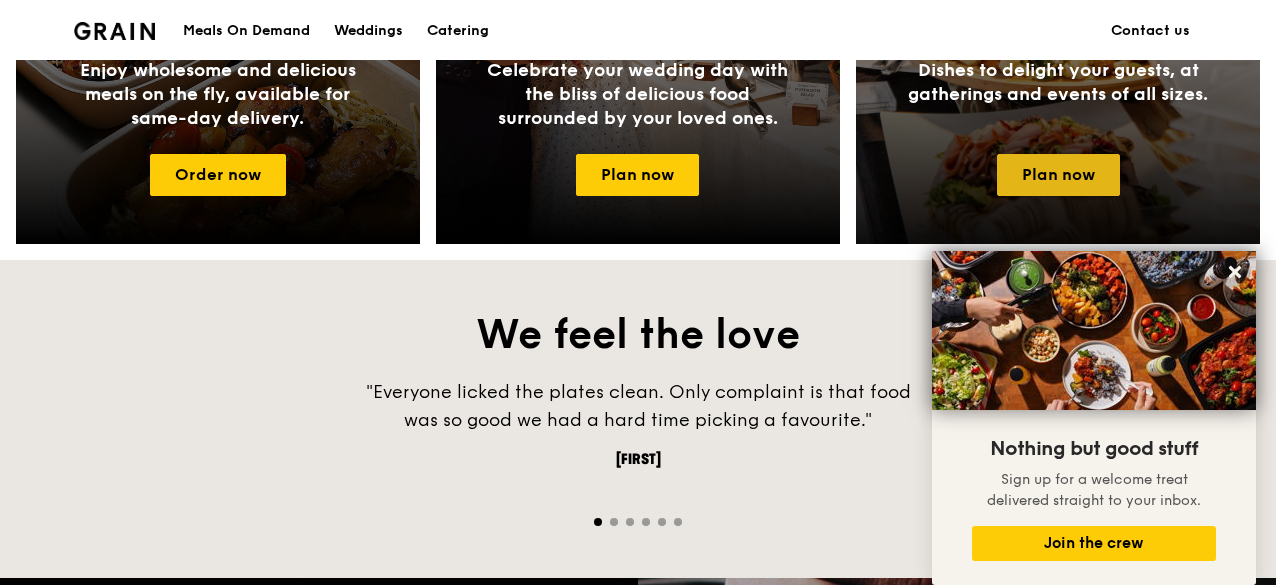 click on "Plan now" at bounding box center (1058, 175) 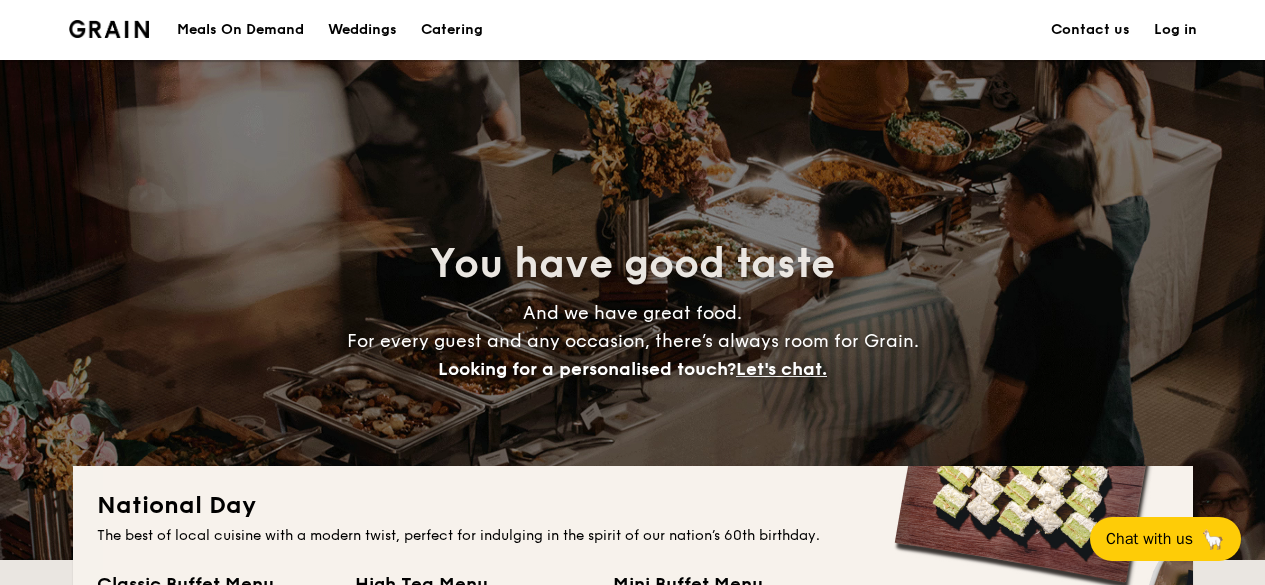 scroll, scrollTop: 0, scrollLeft: 0, axis: both 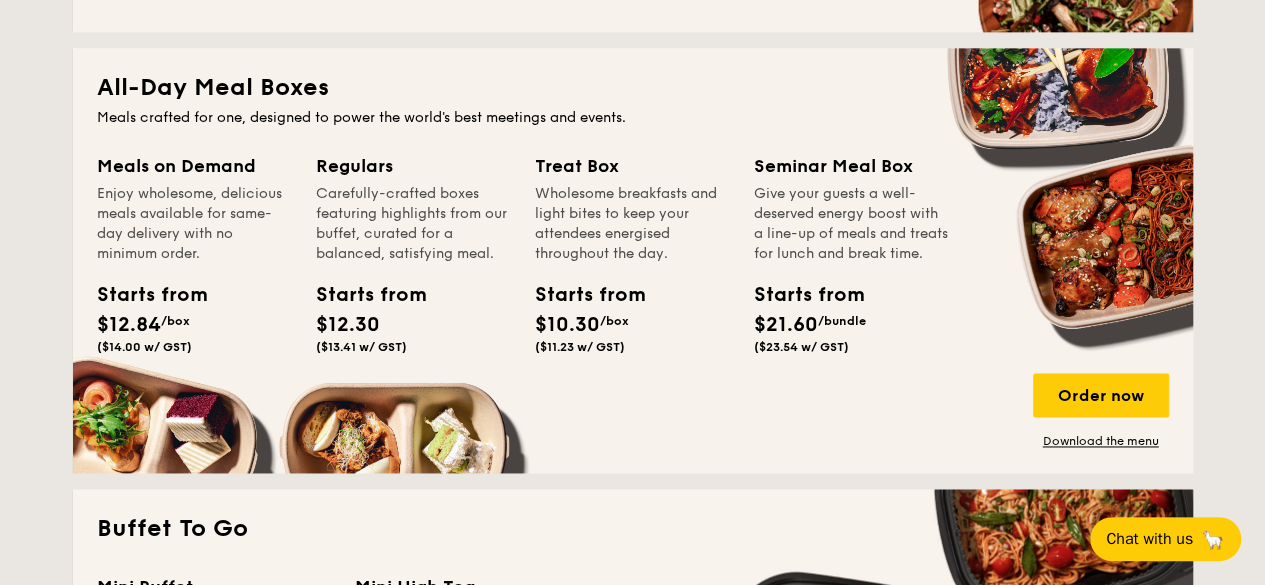 click on "Regulars" at bounding box center [413, 166] 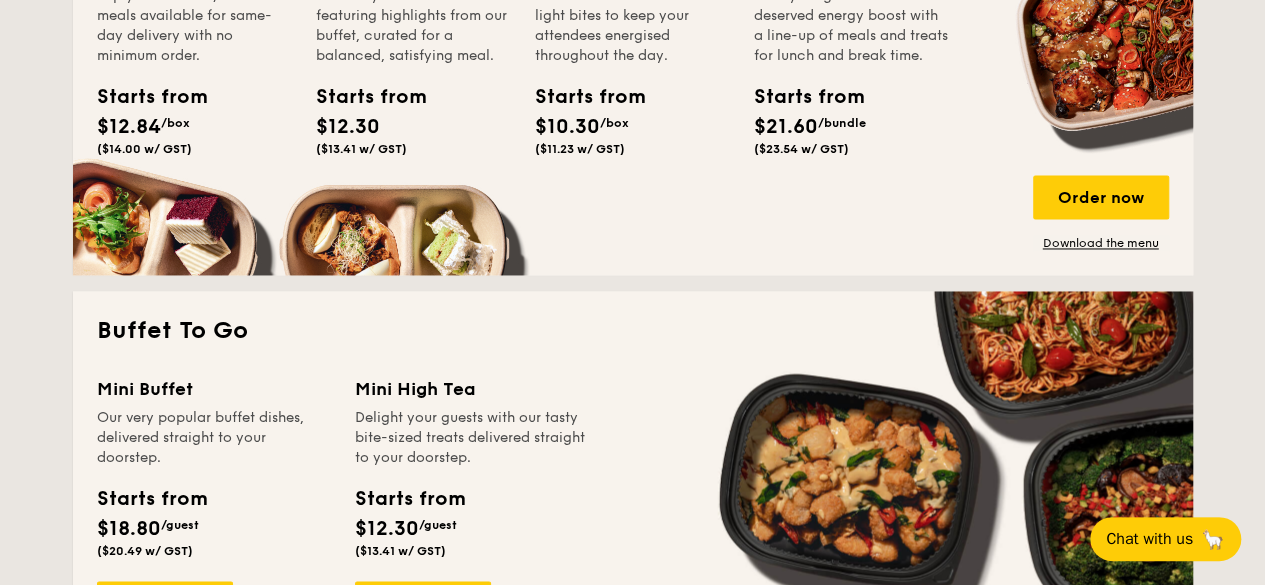 scroll, scrollTop: 1200, scrollLeft: 0, axis: vertical 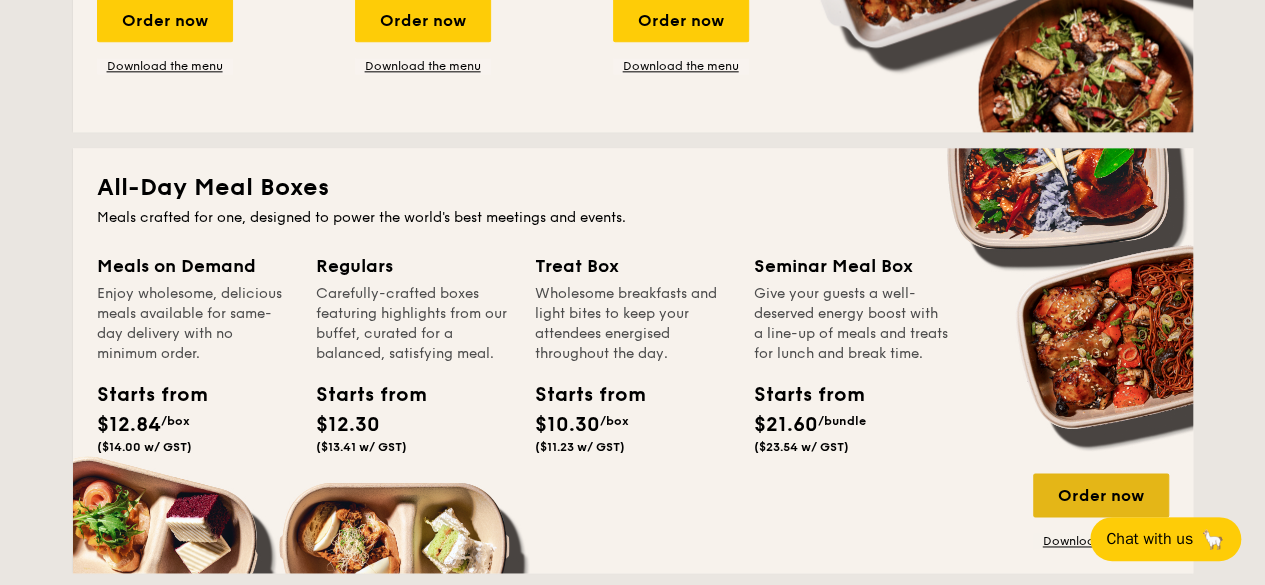 click on "Order now" at bounding box center (1101, 495) 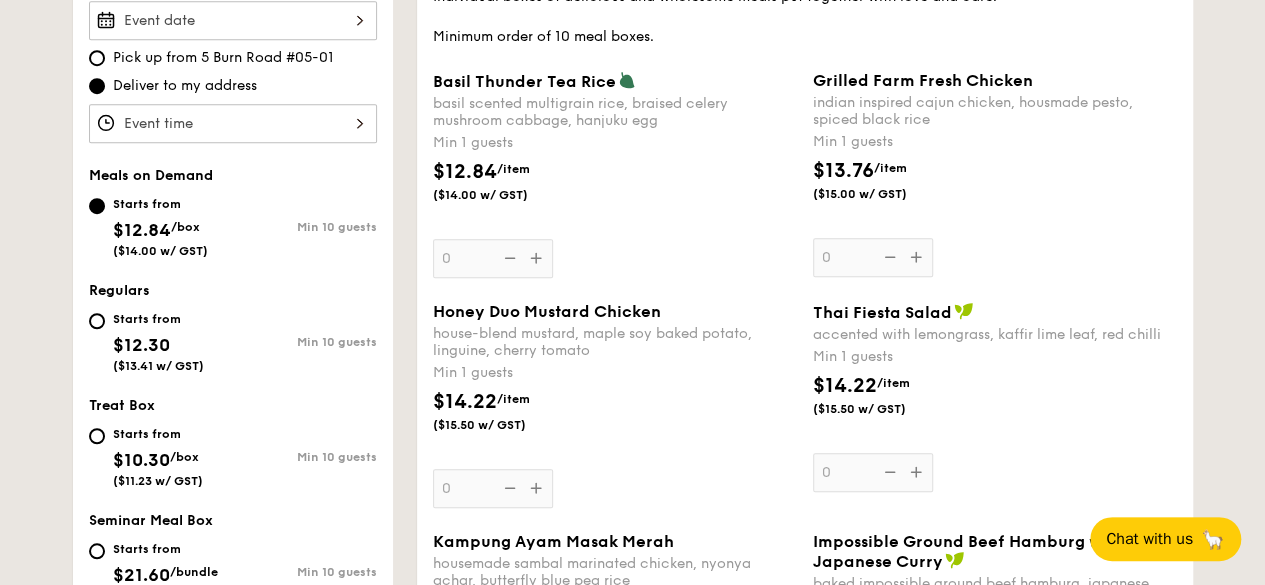 scroll, scrollTop: 600, scrollLeft: 0, axis: vertical 